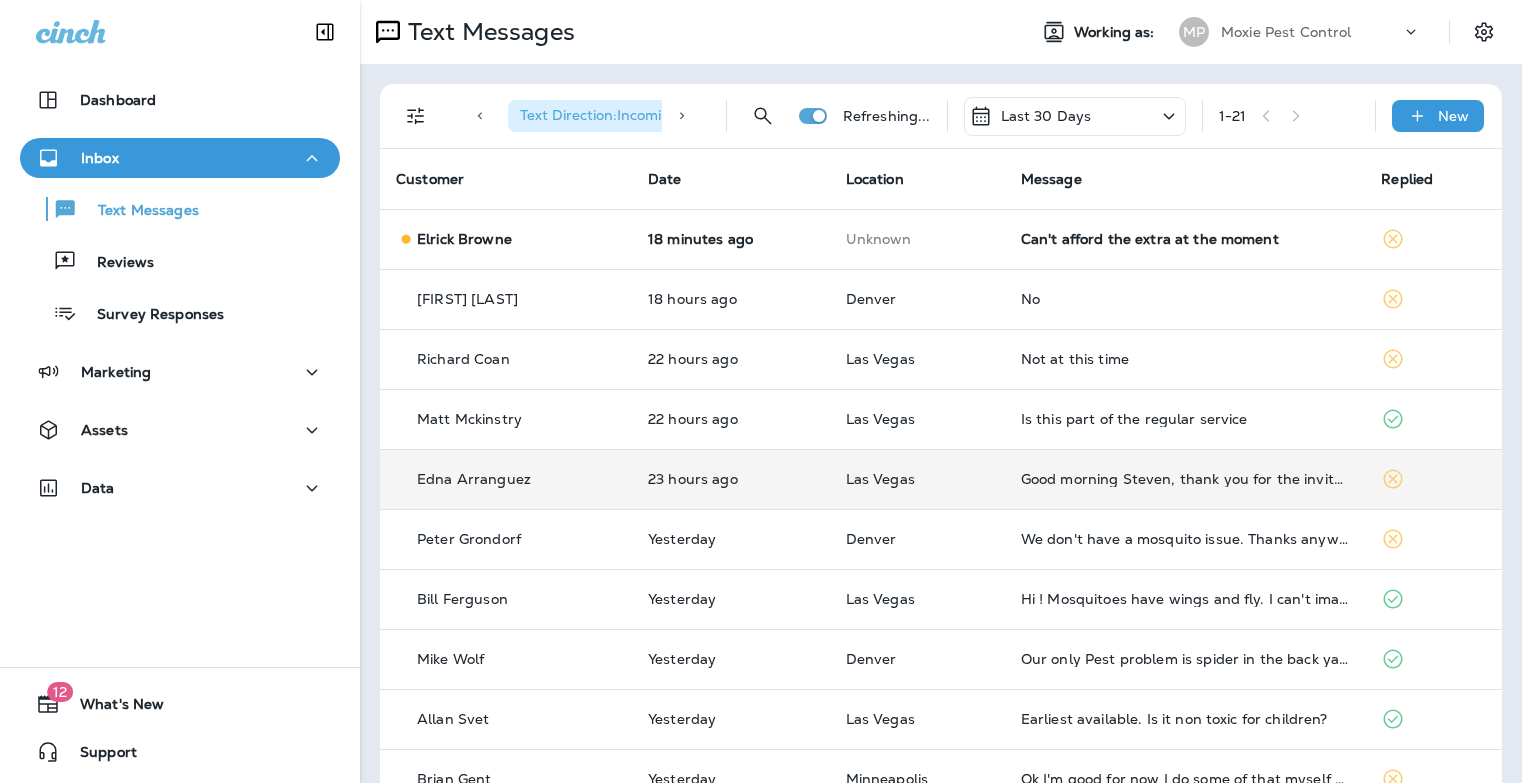 scroll, scrollTop: 0, scrollLeft: 0, axis: both 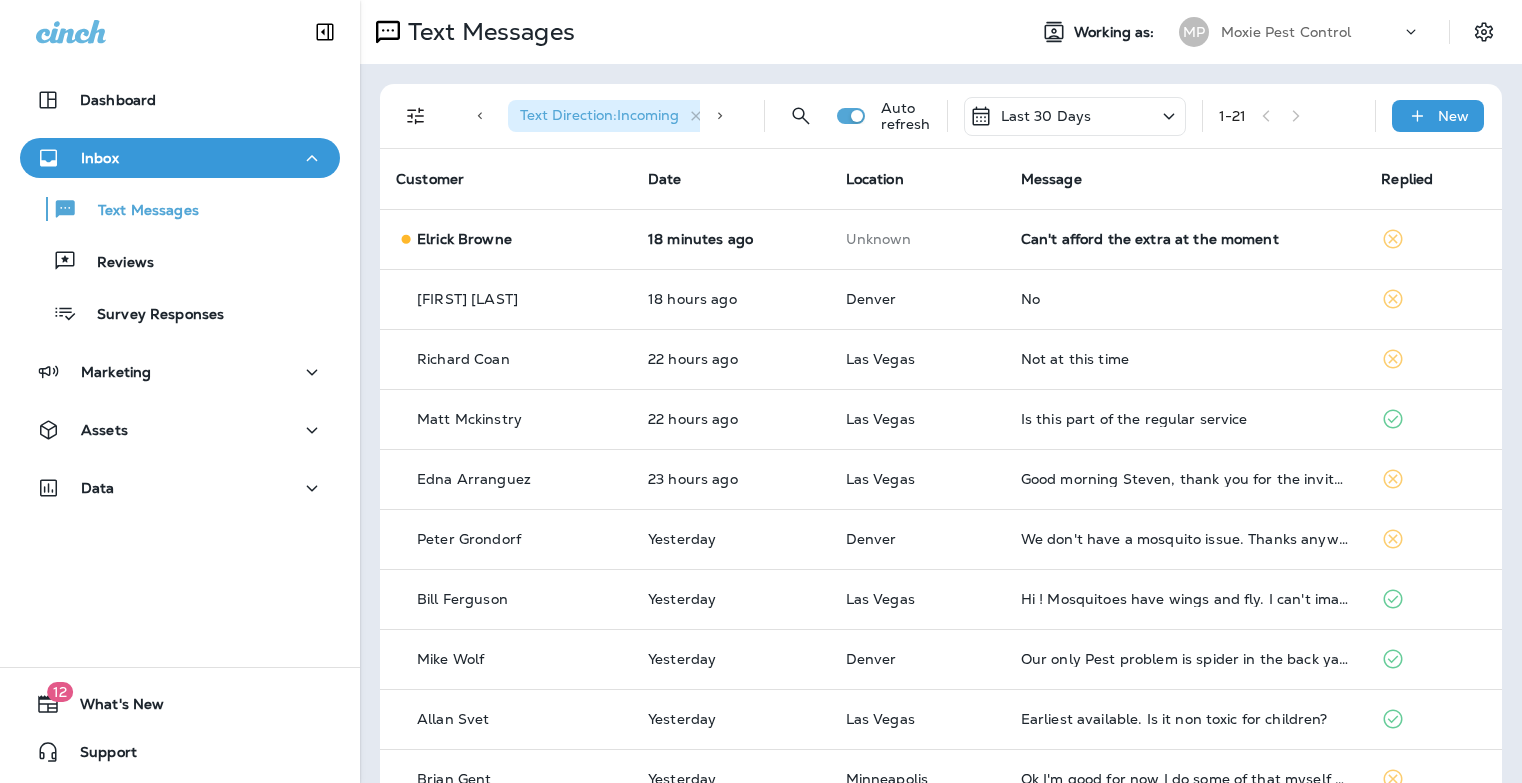 click 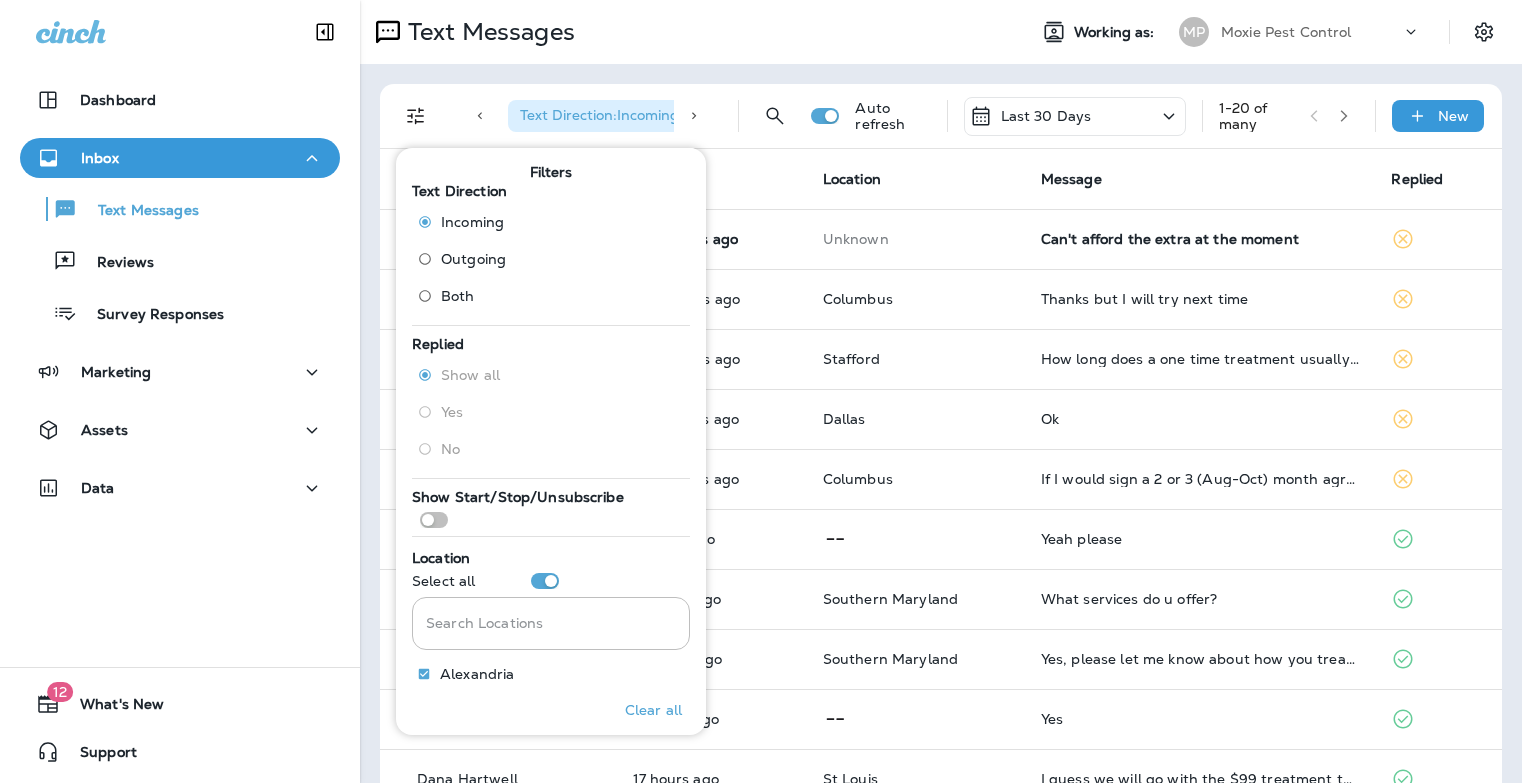 click 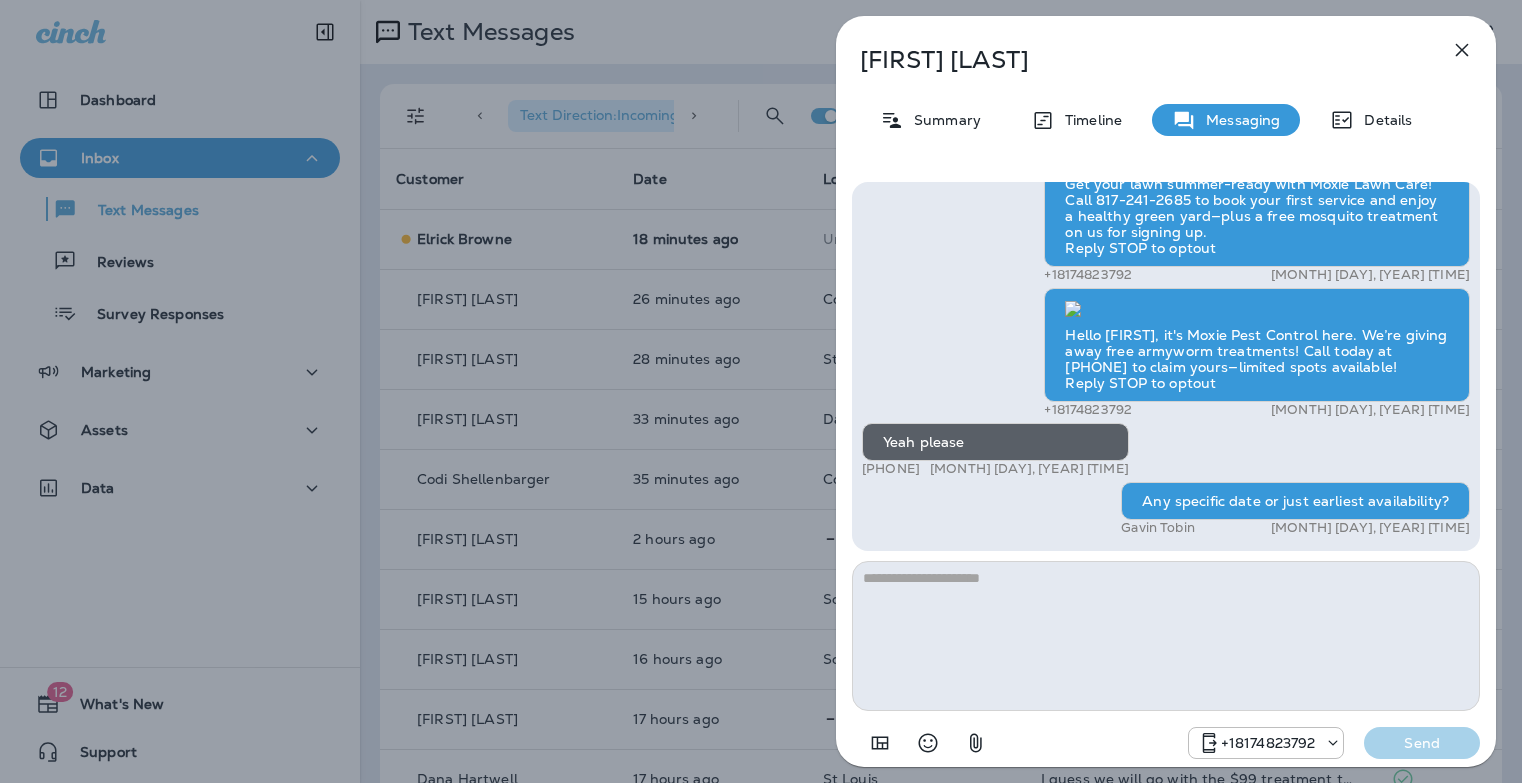 click 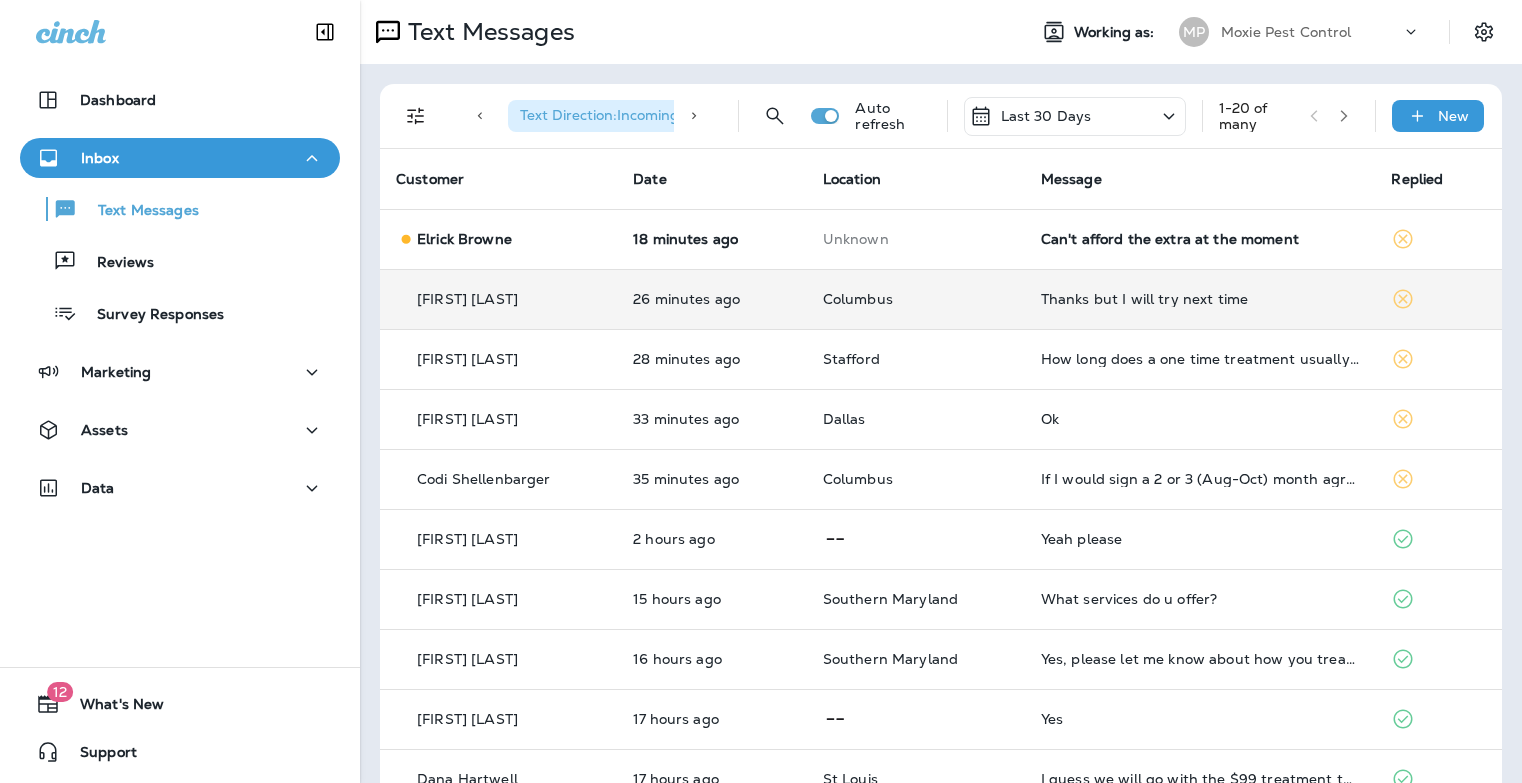 click on "Thanks but I will try next time" at bounding box center (1200, 299) 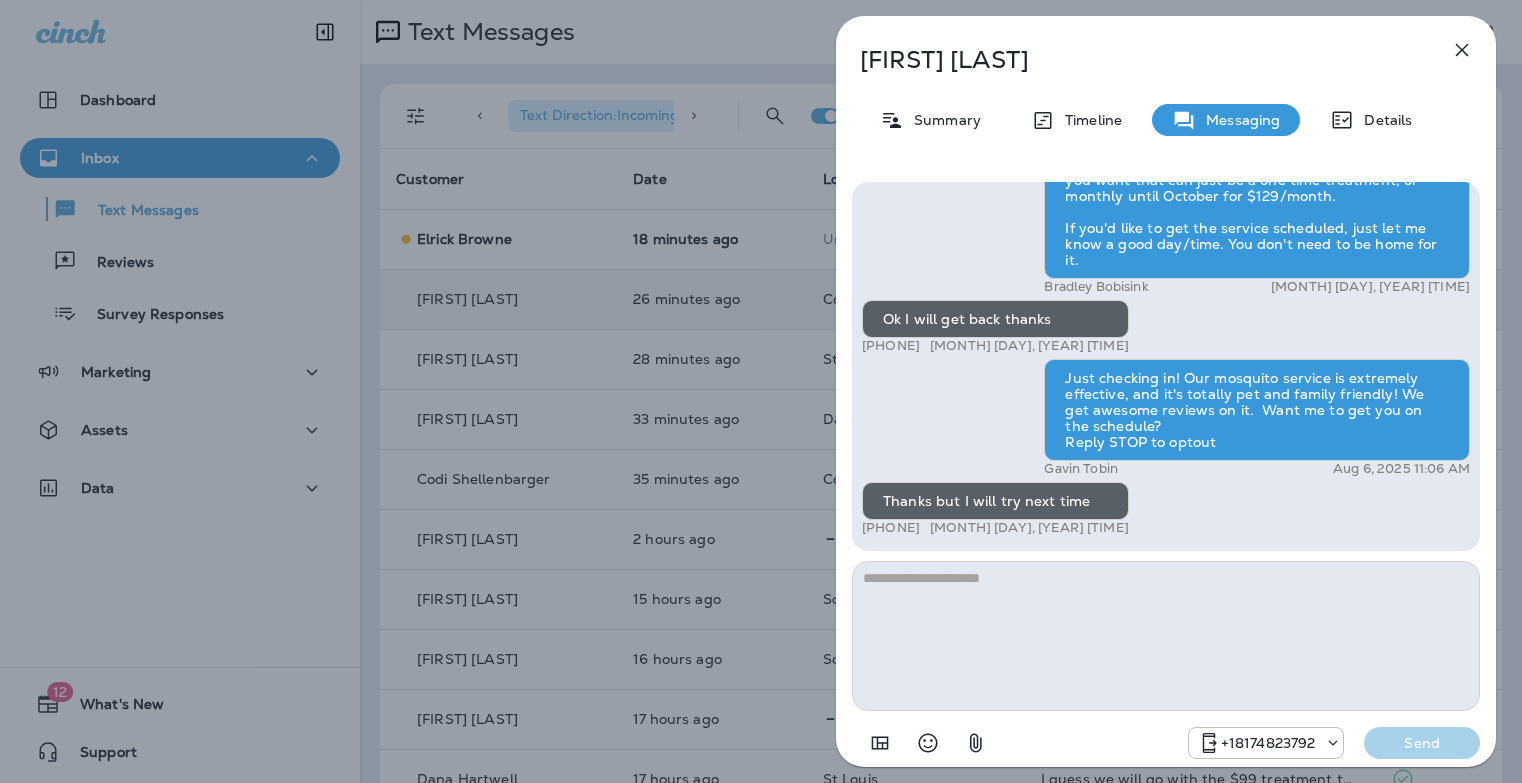 click 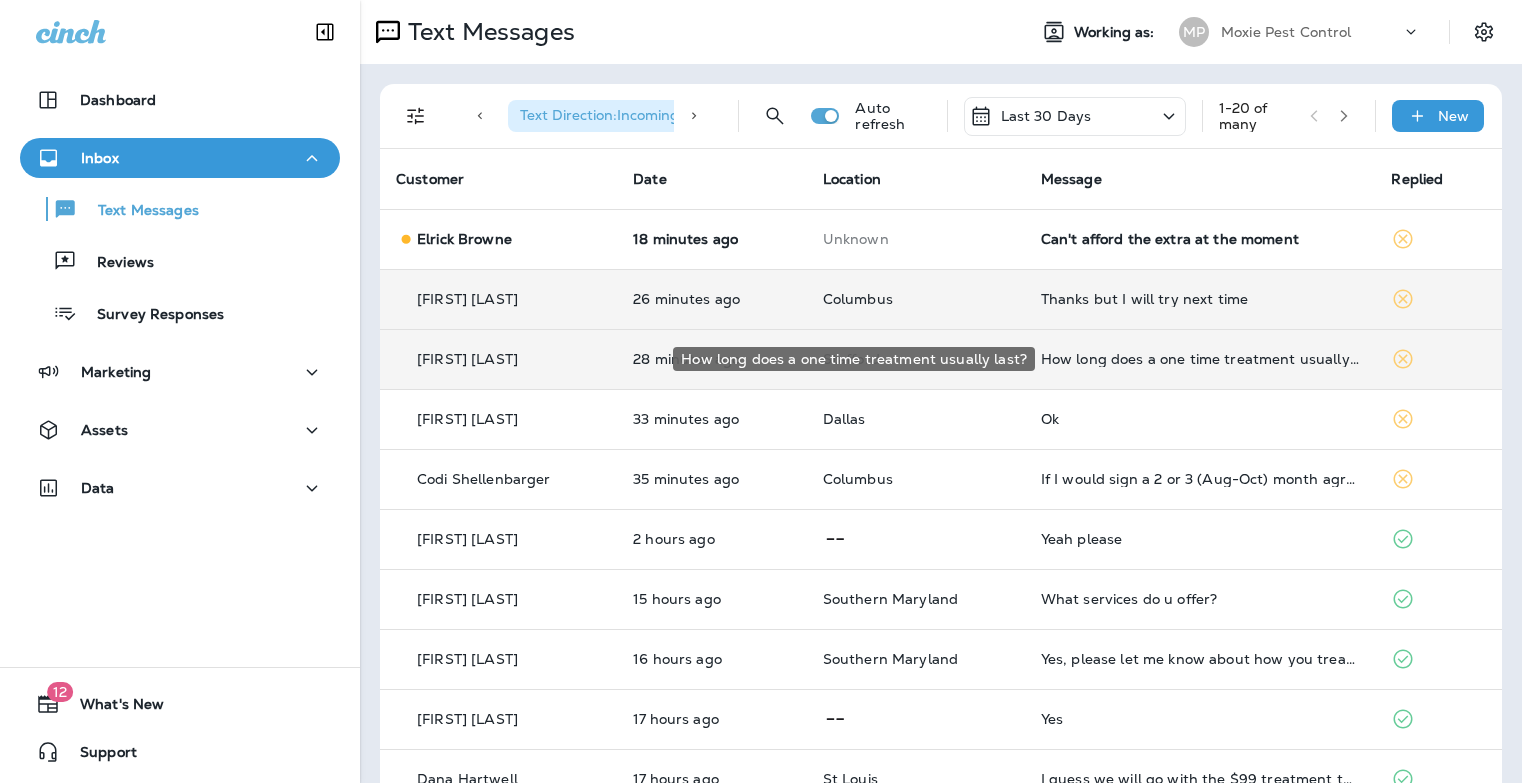 click on "How long does a one time treatment usually last?" at bounding box center [1200, 359] 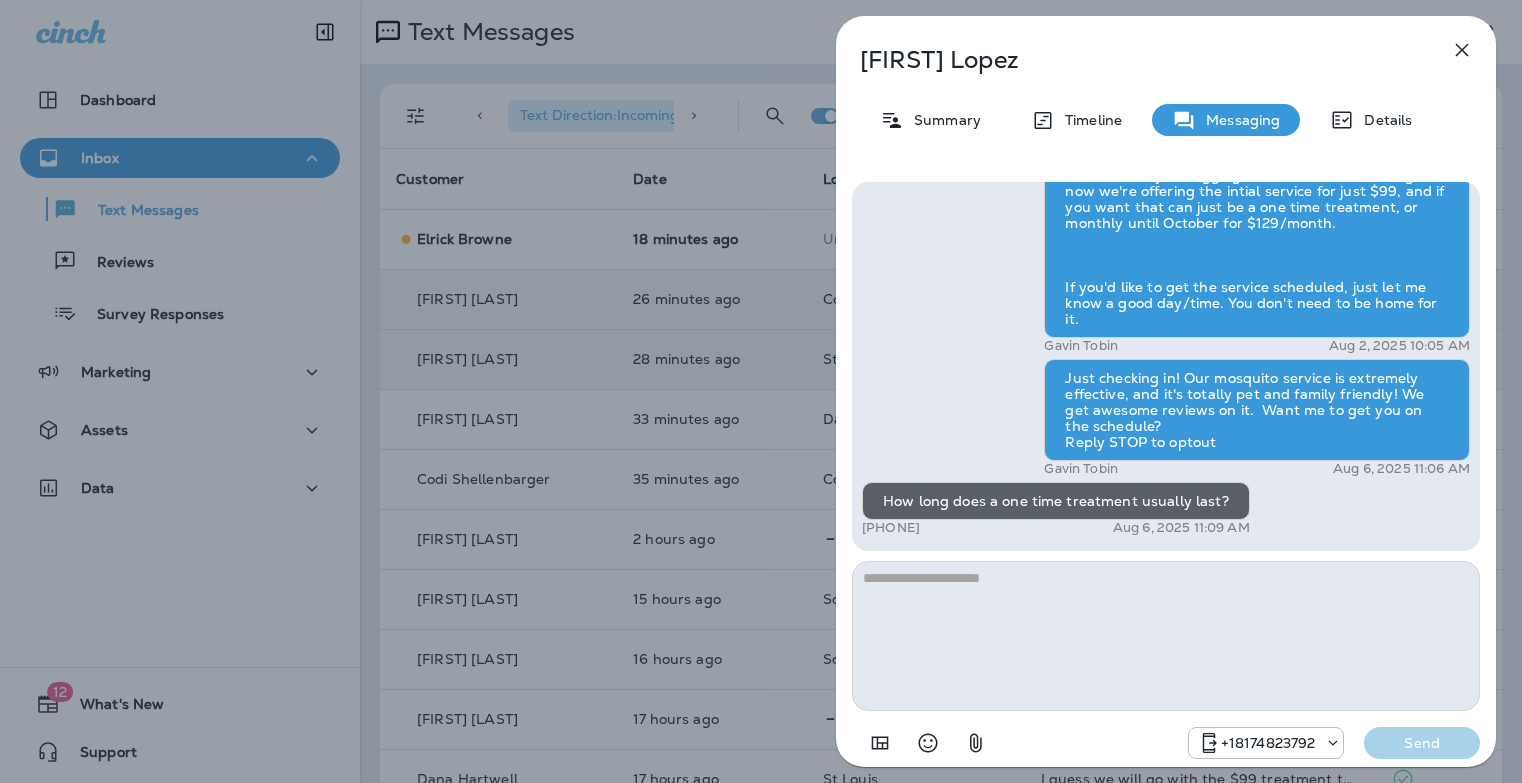 click at bounding box center [1166, 636] 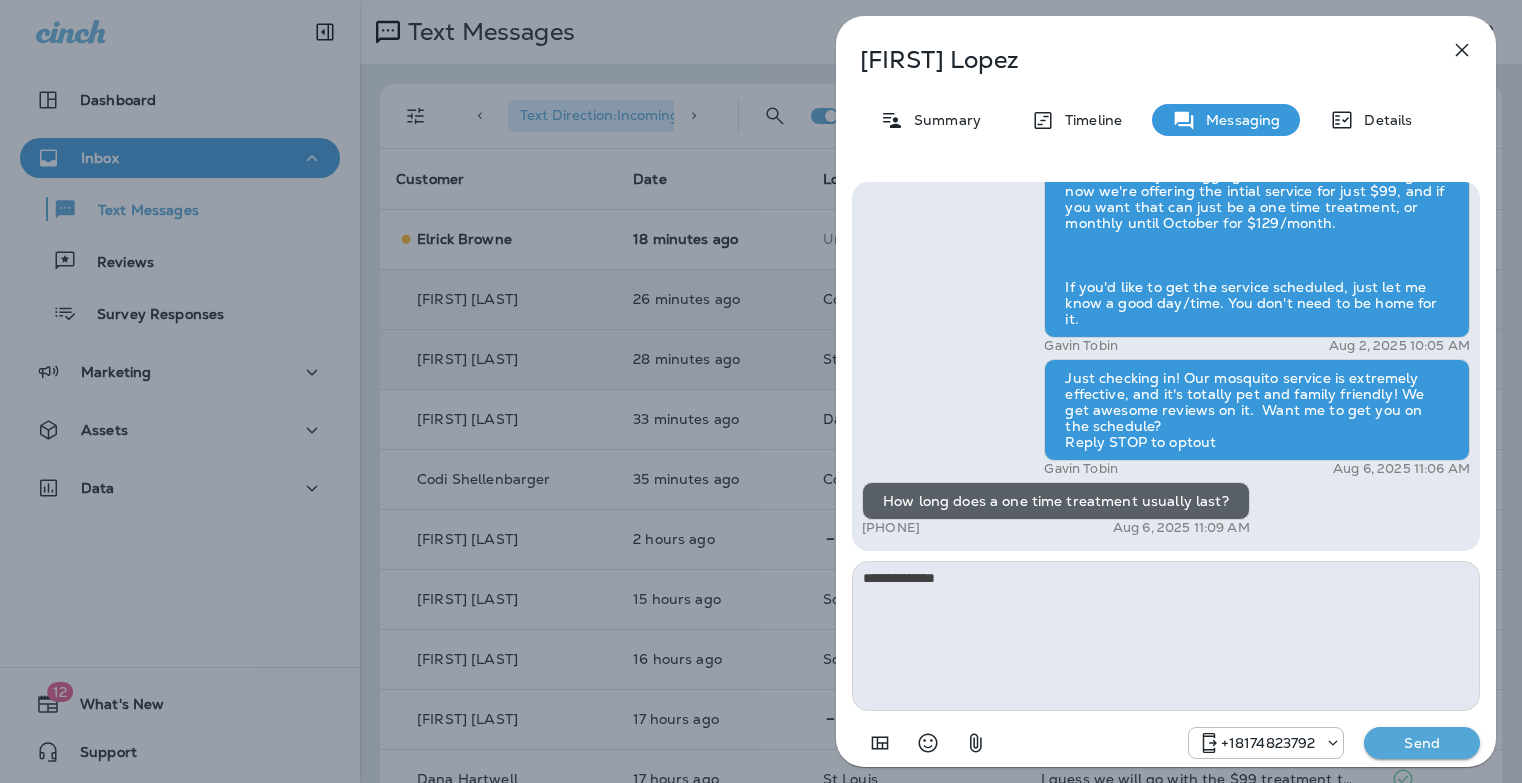 type on "**********" 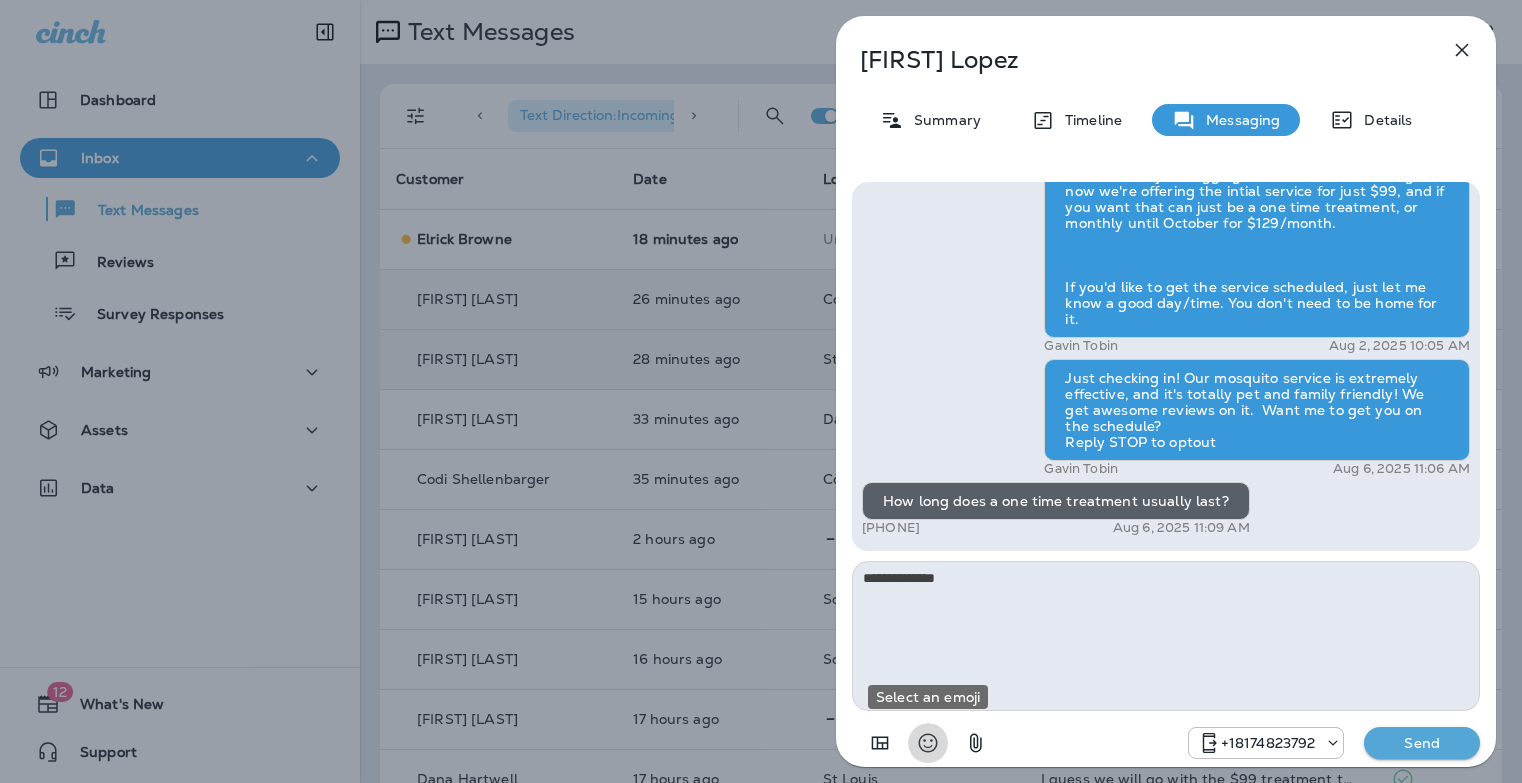 type 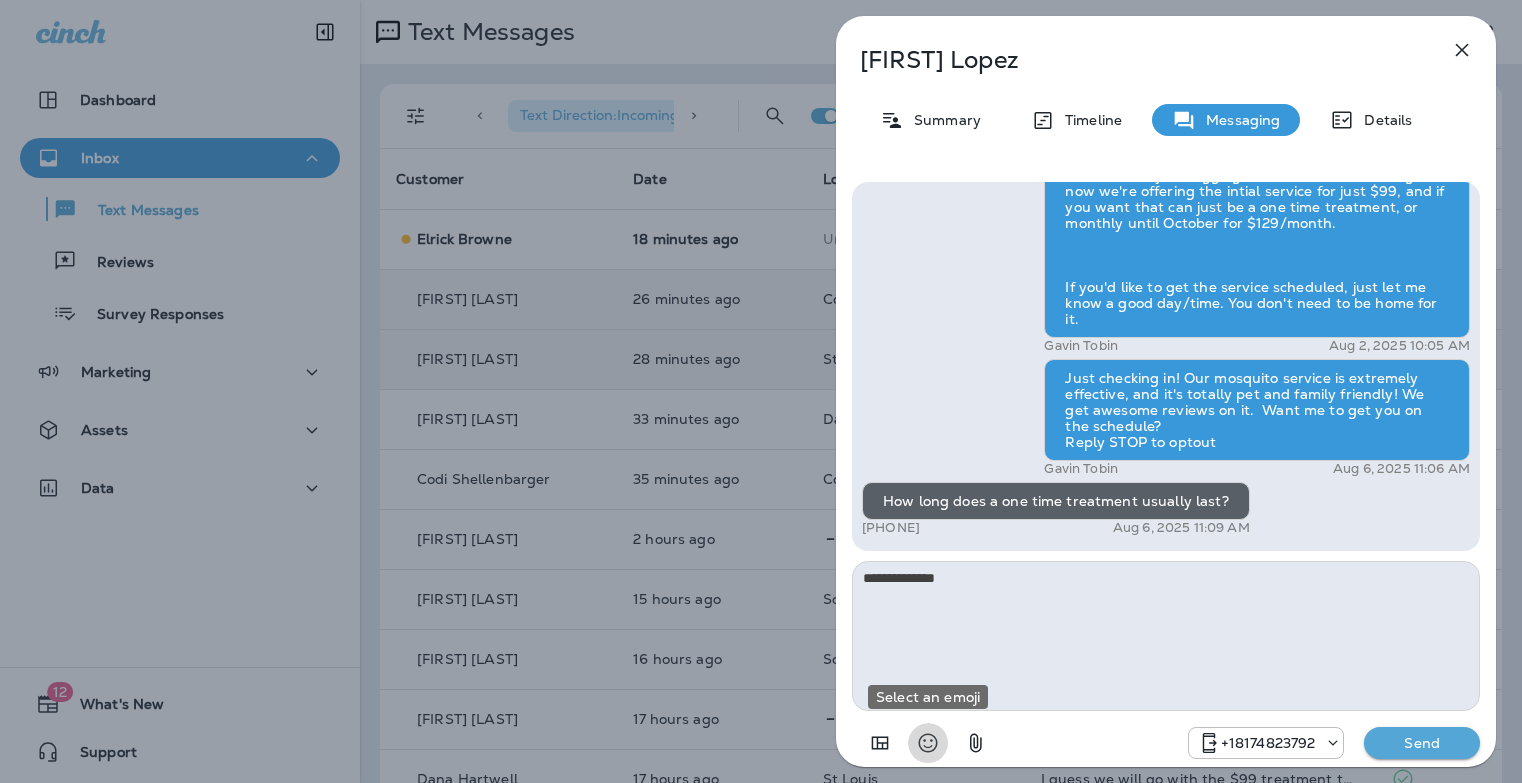 type 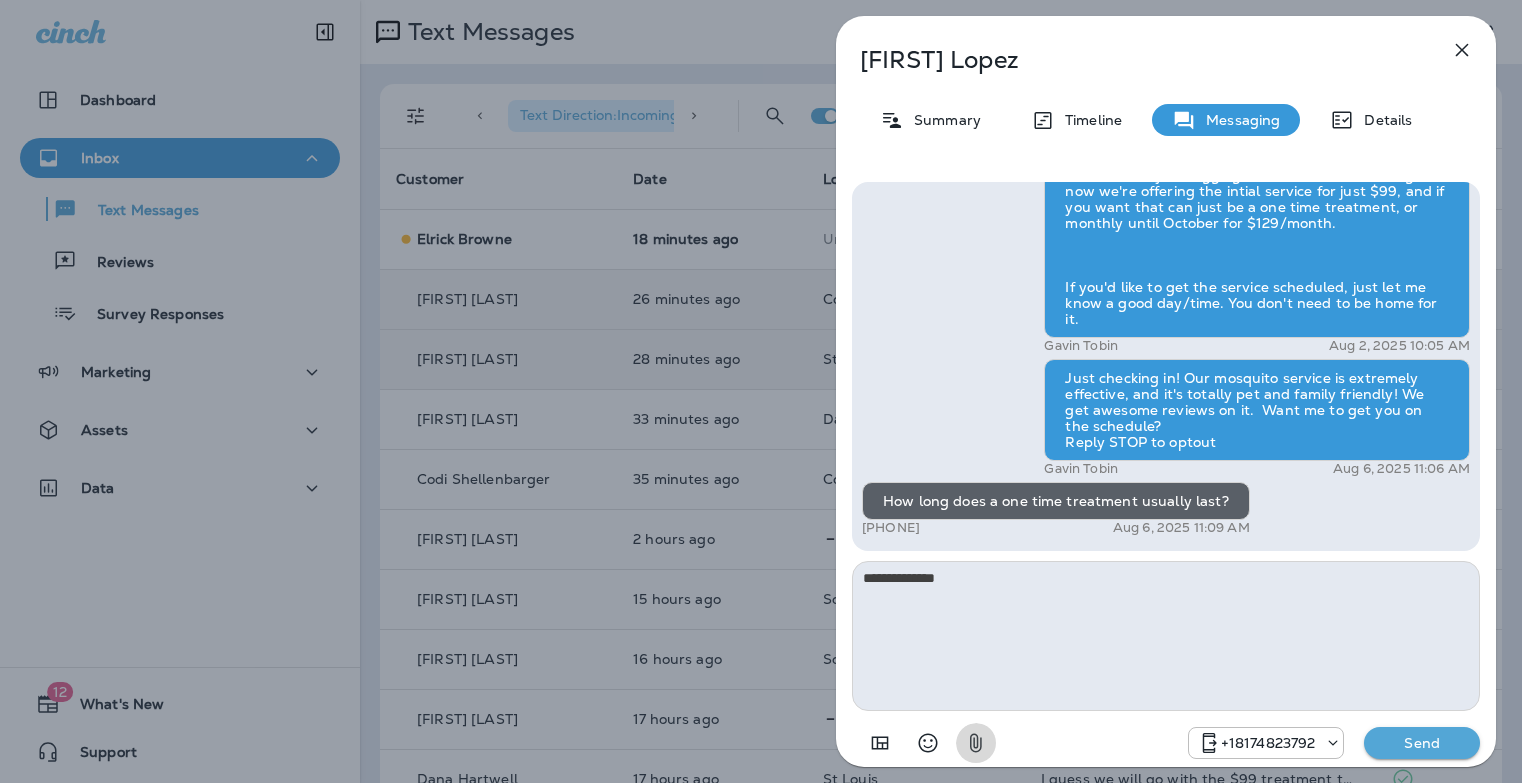 type 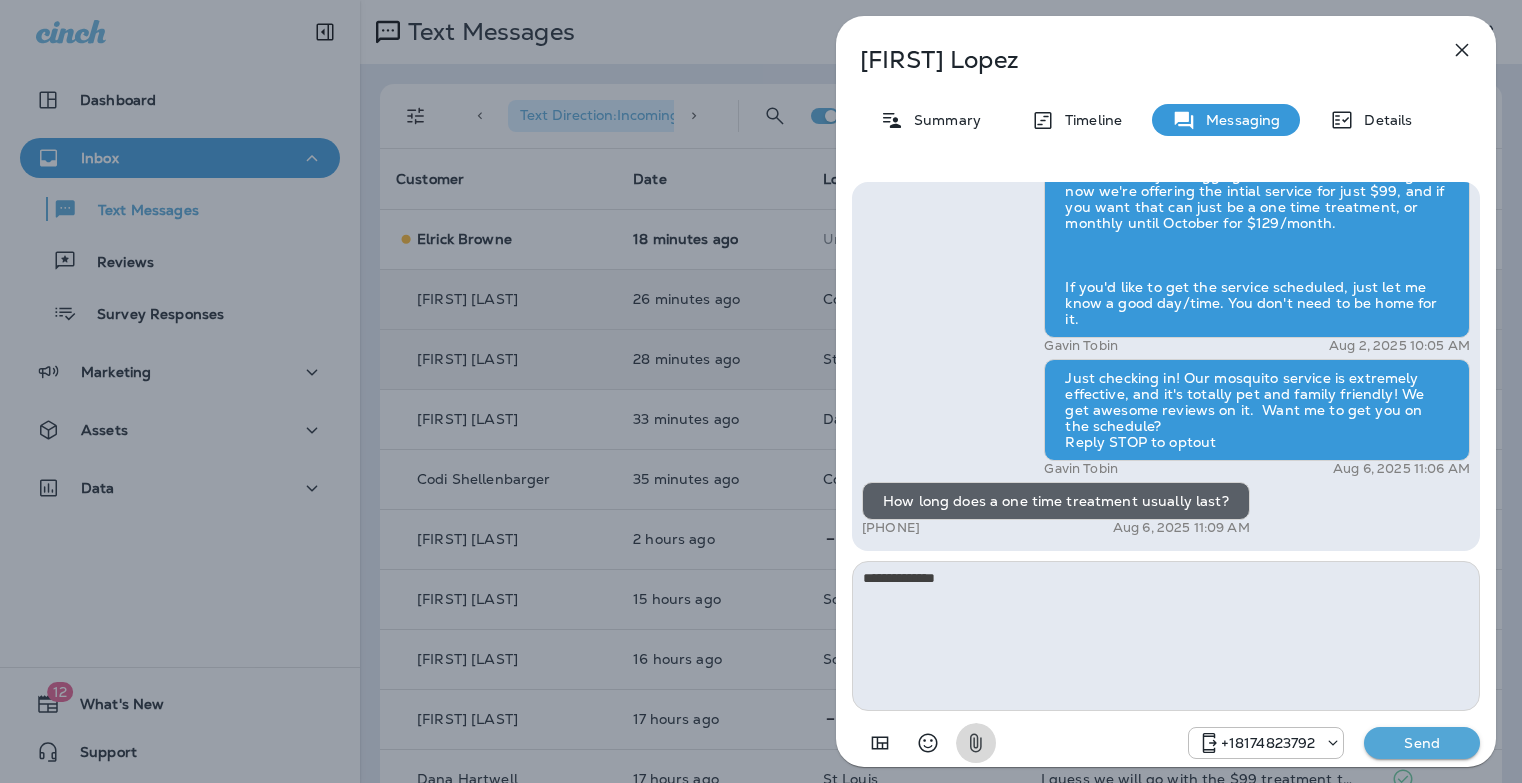 click on "Send" at bounding box center [1422, 743] 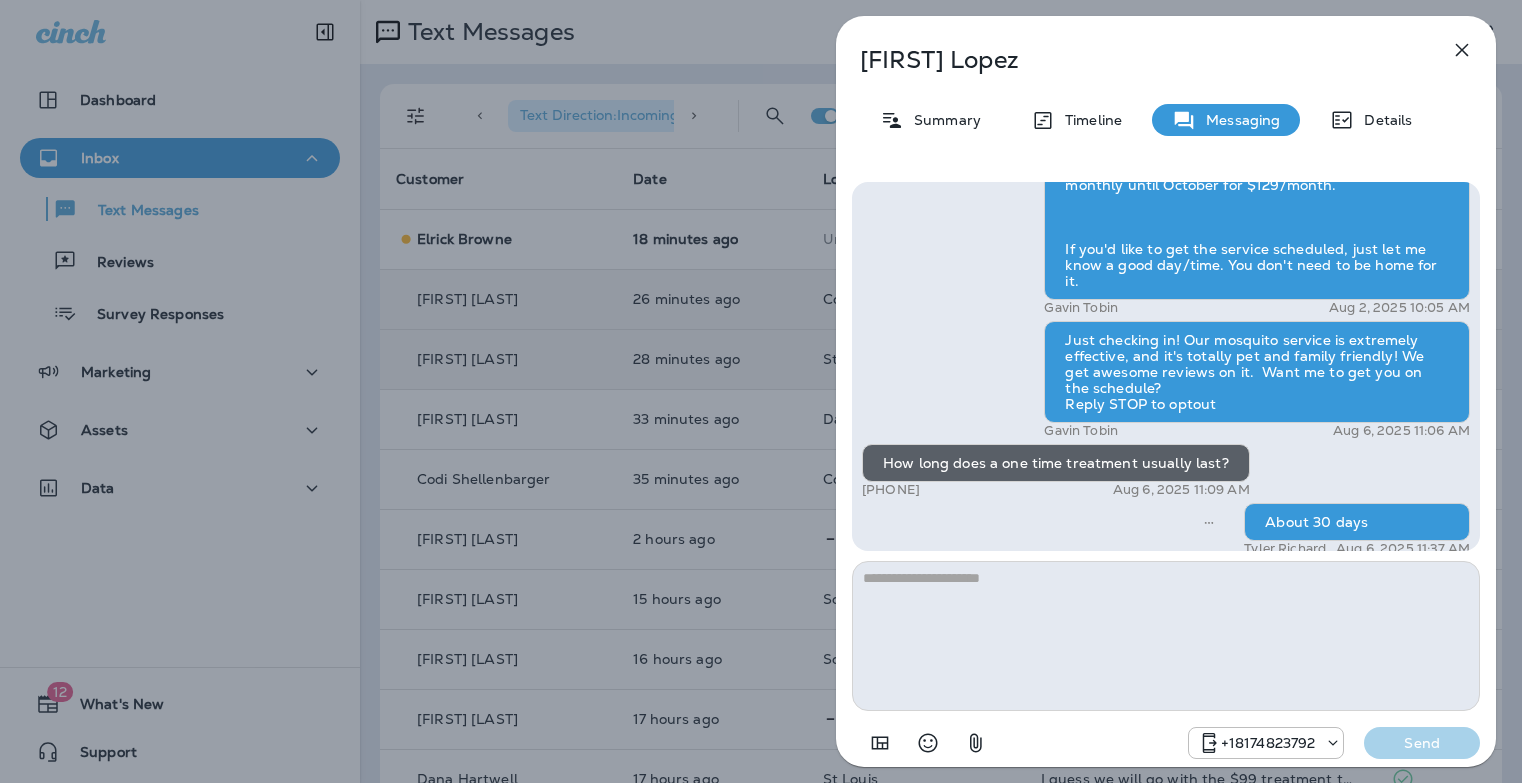 scroll, scrollTop: 1, scrollLeft: 0, axis: vertical 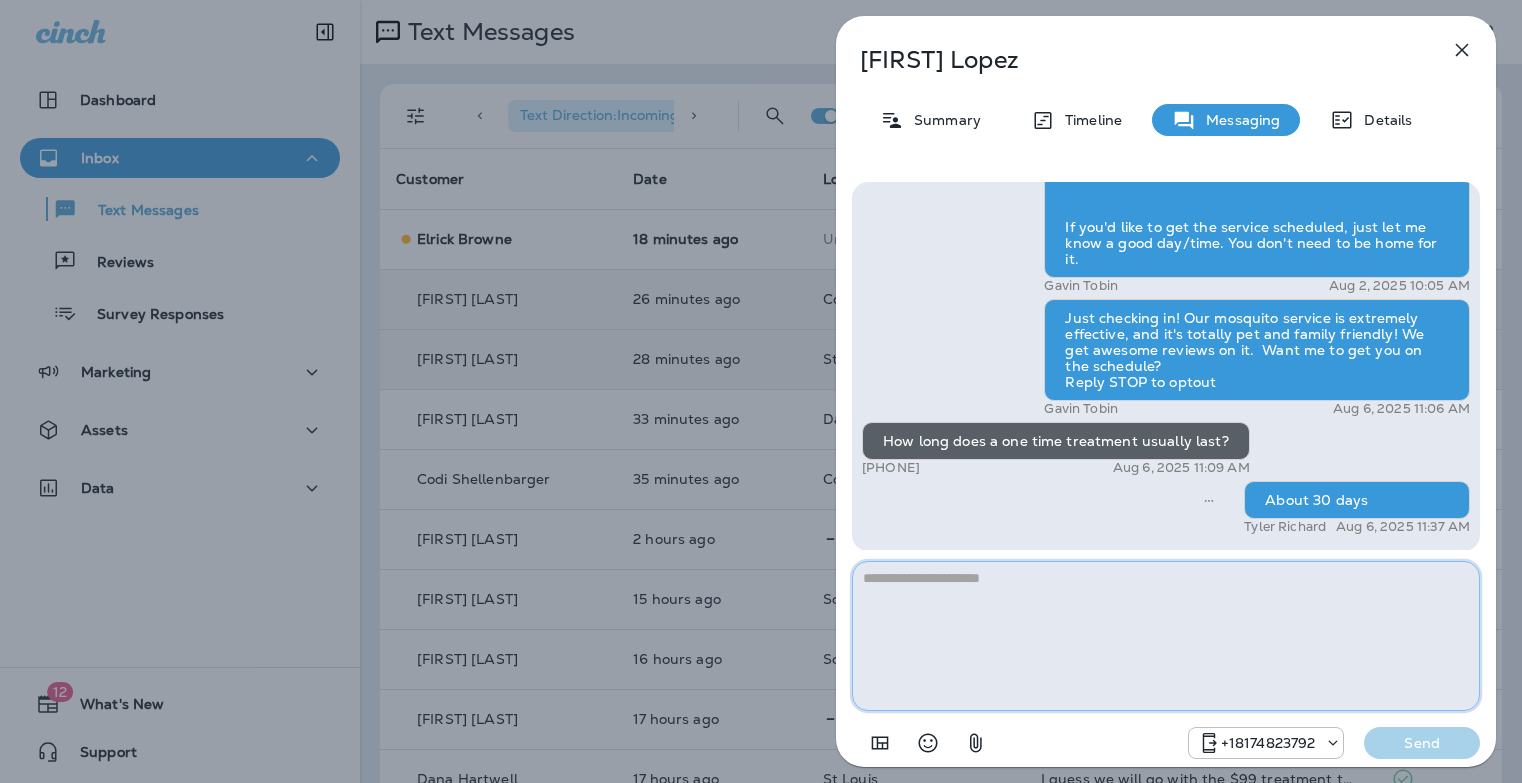 click at bounding box center [1166, 636] 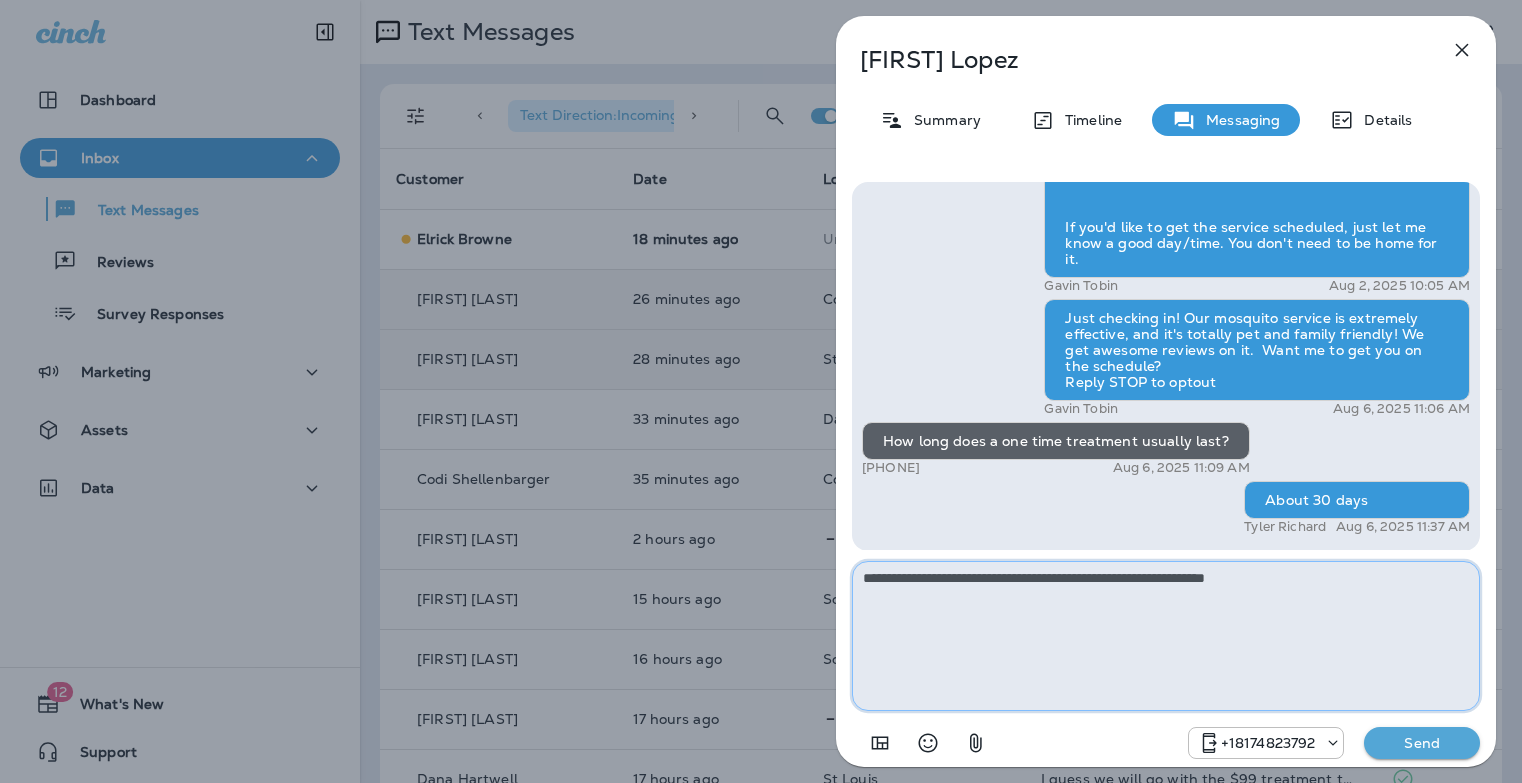 type on "**********" 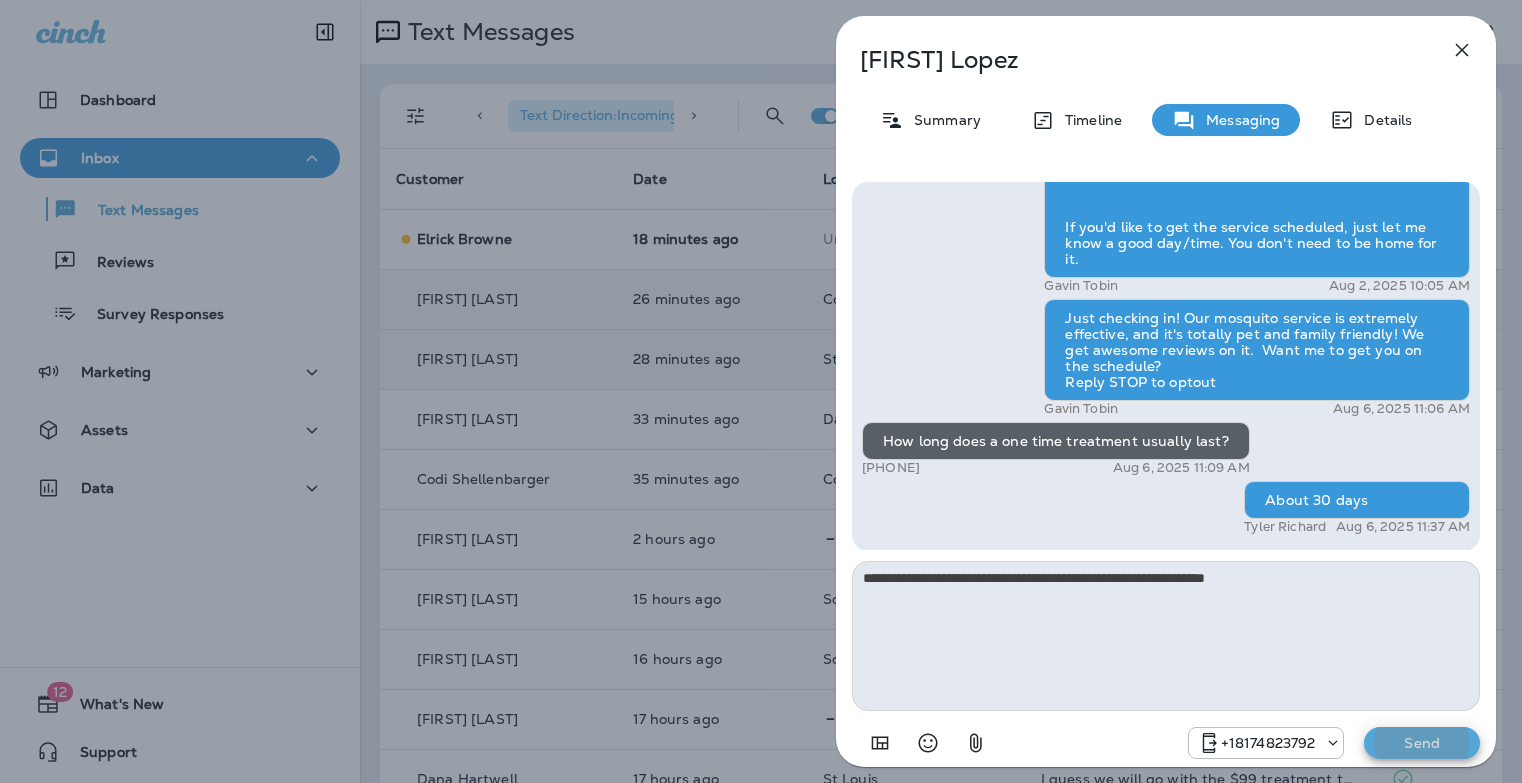 click on "Send" at bounding box center (1422, 743) 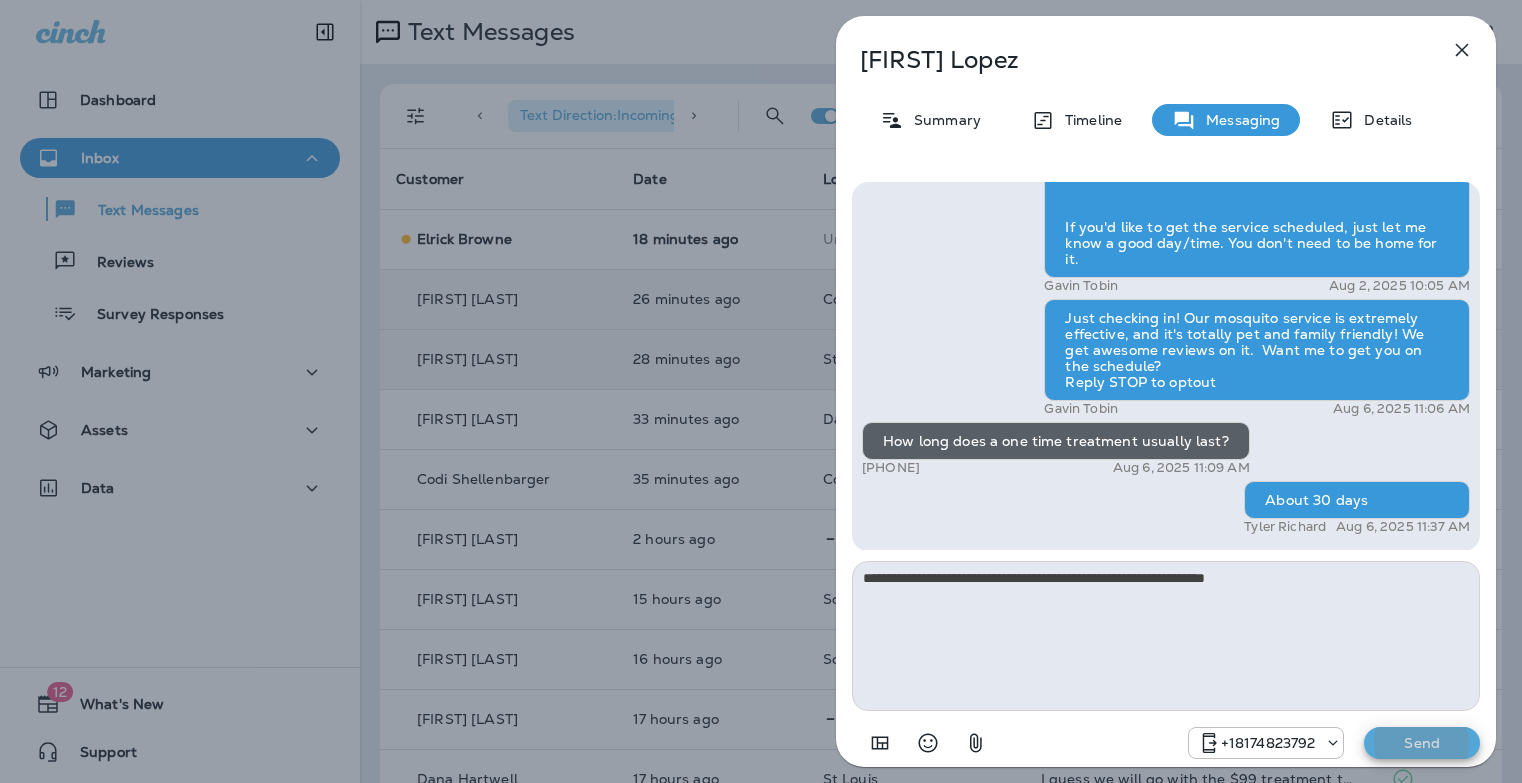 type 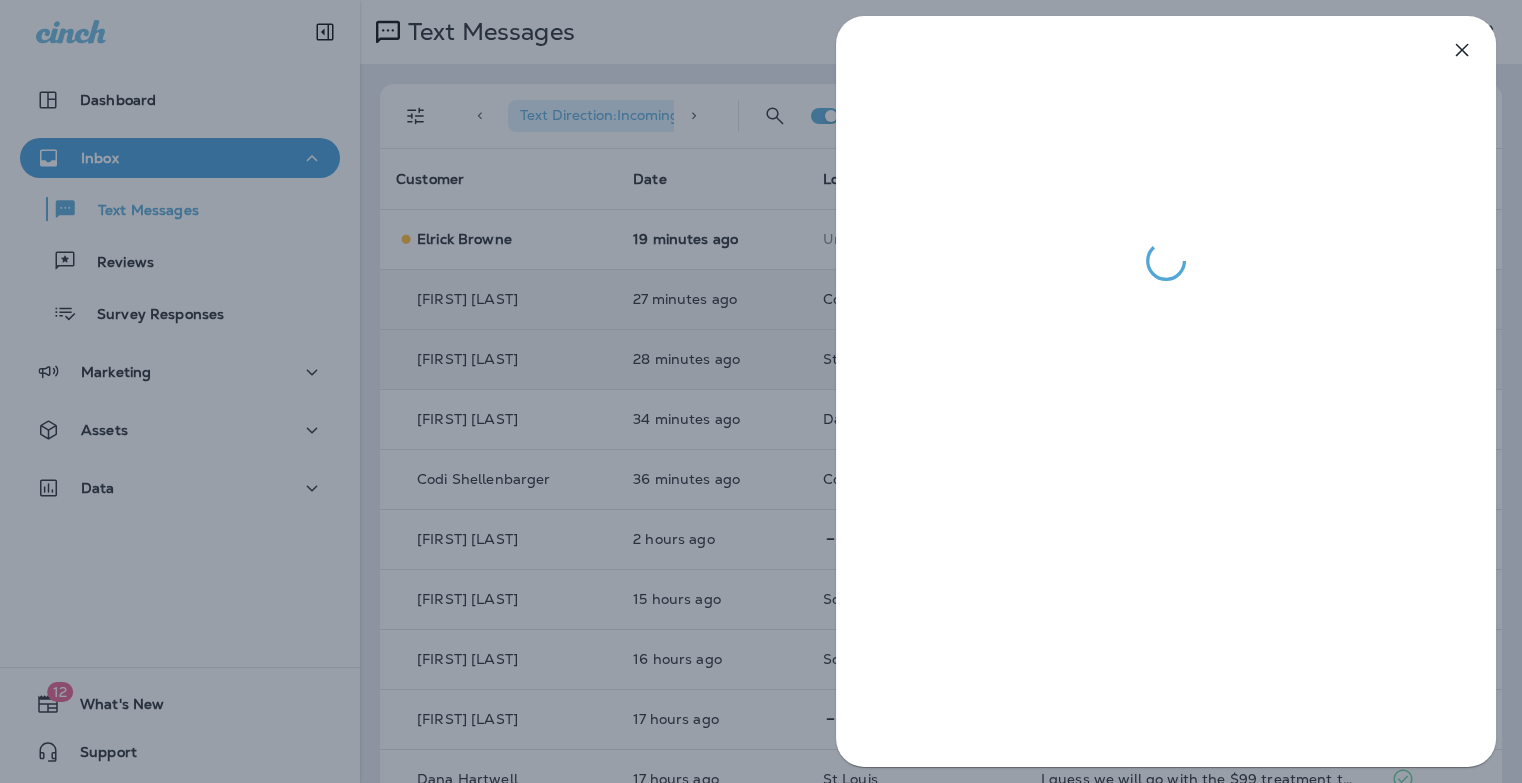 click at bounding box center (761, 391) 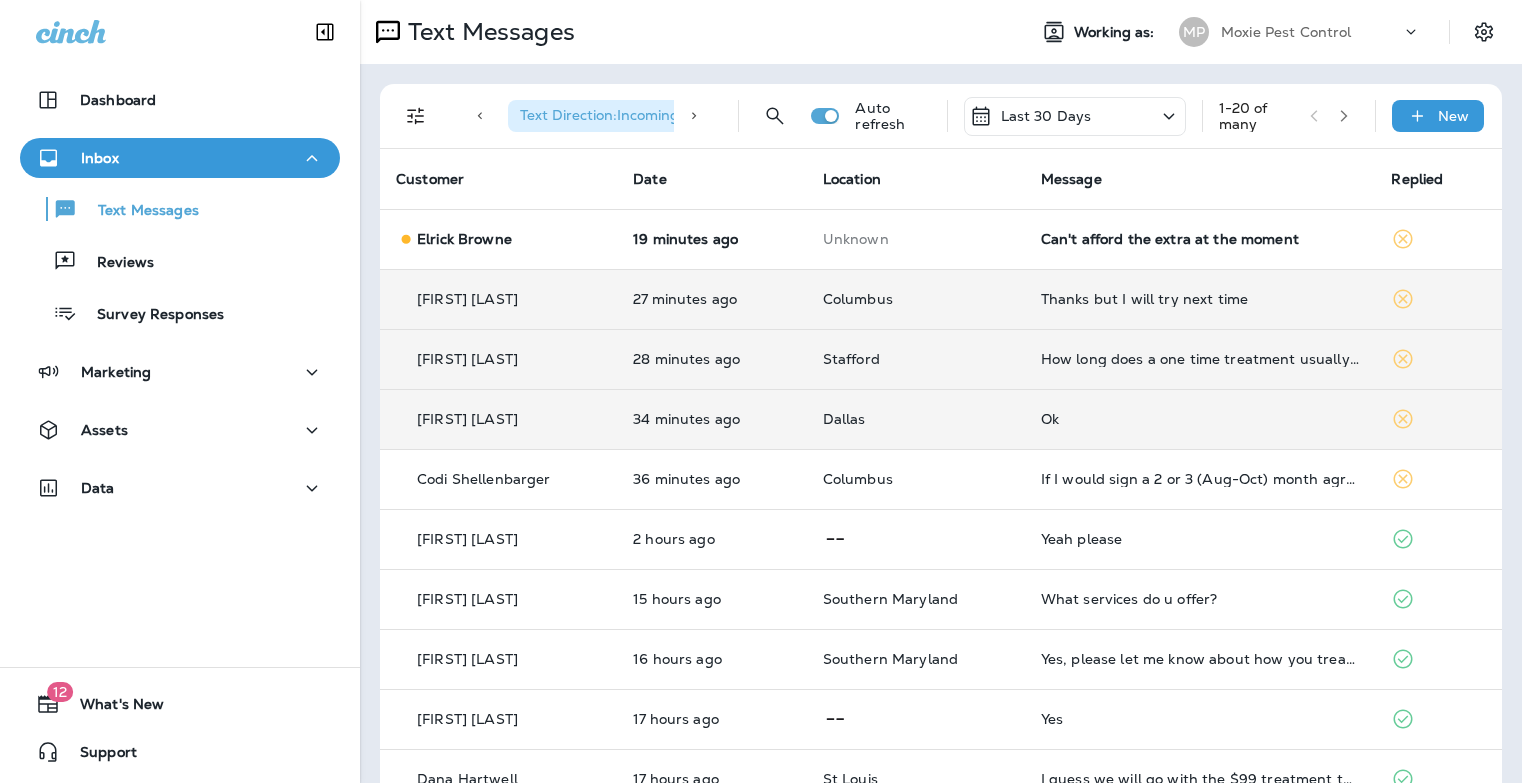 click on "Ok" at bounding box center [1200, 419] 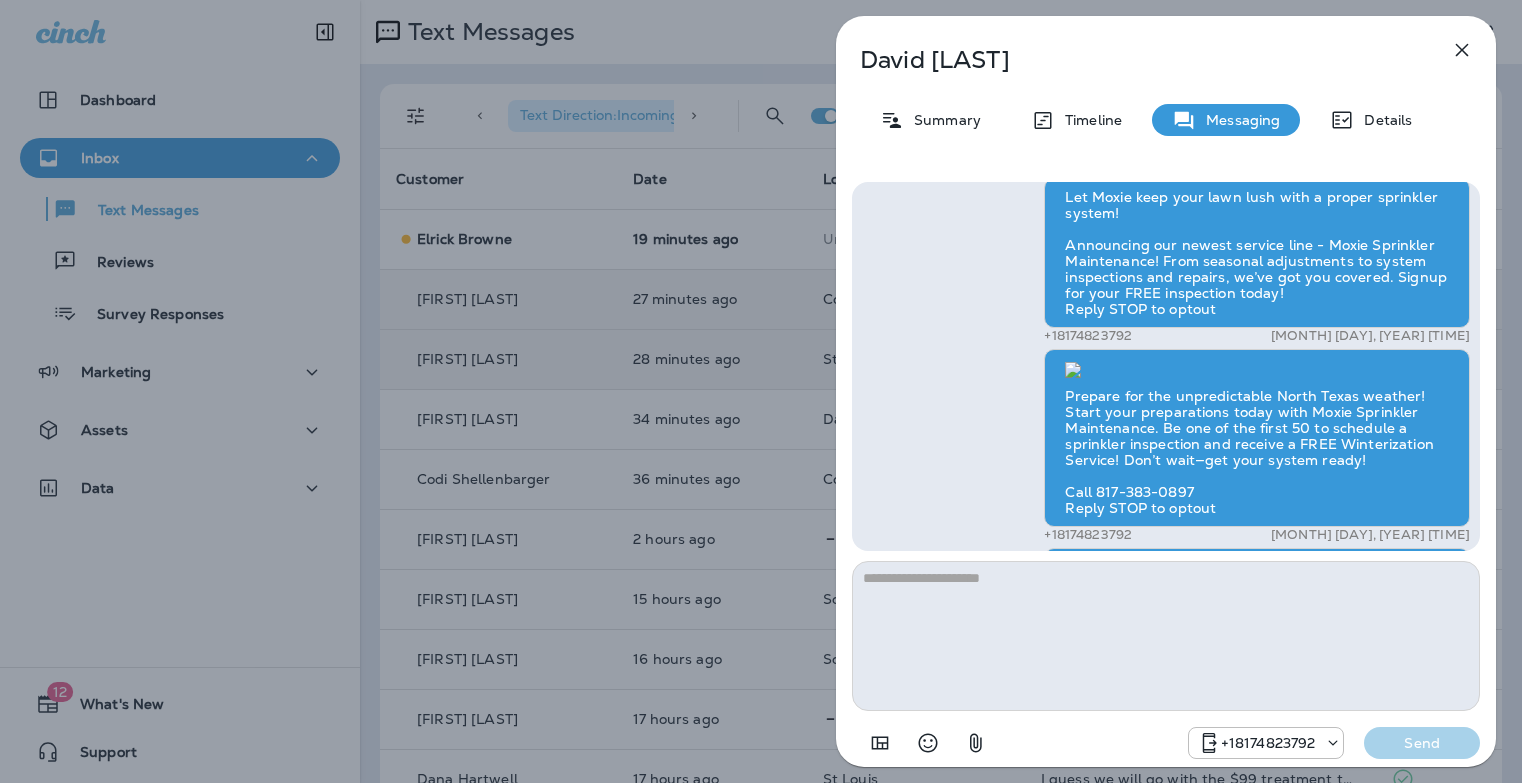 scroll, scrollTop: 1, scrollLeft: 0, axis: vertical 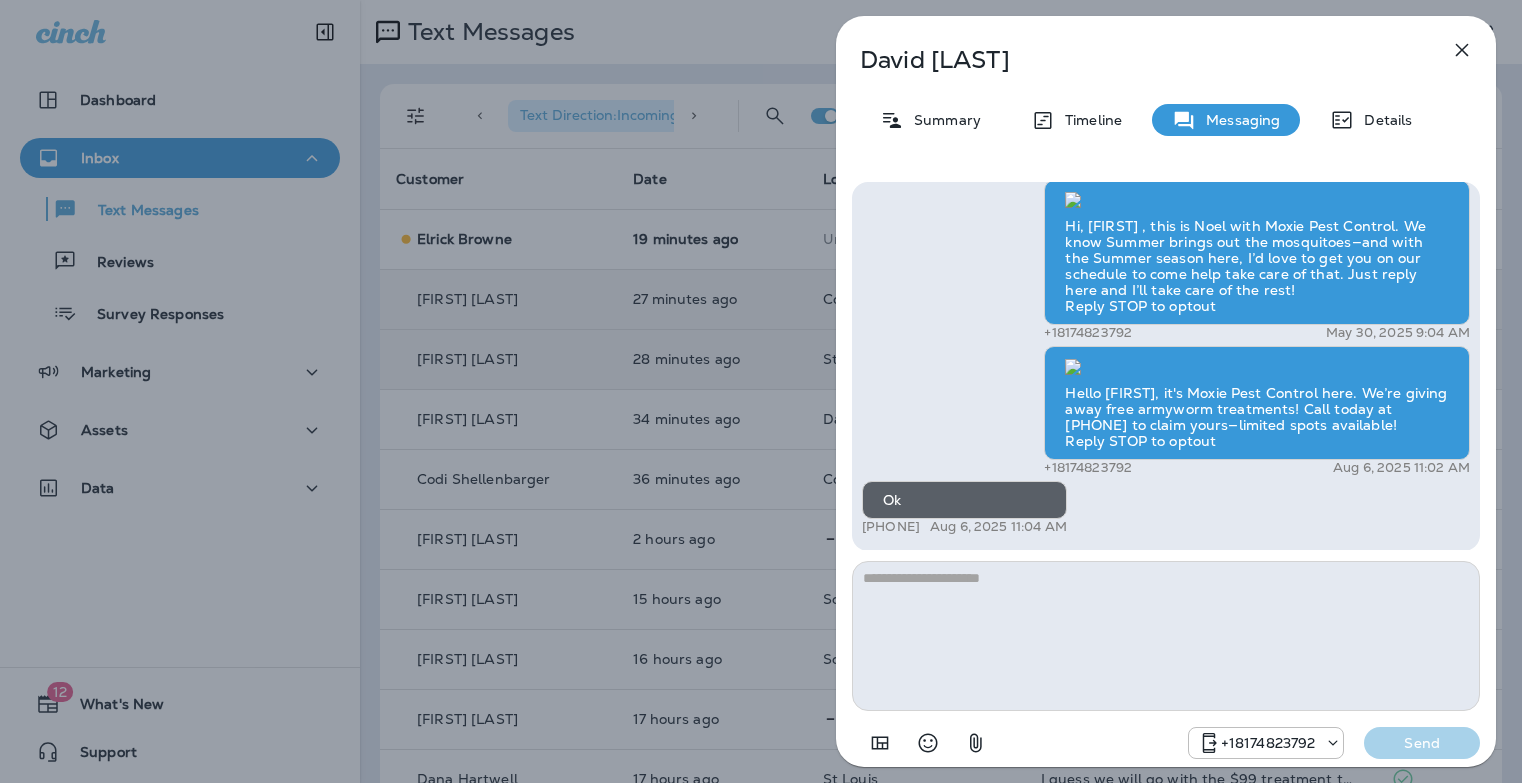 click at bounding box center [1166, 636] 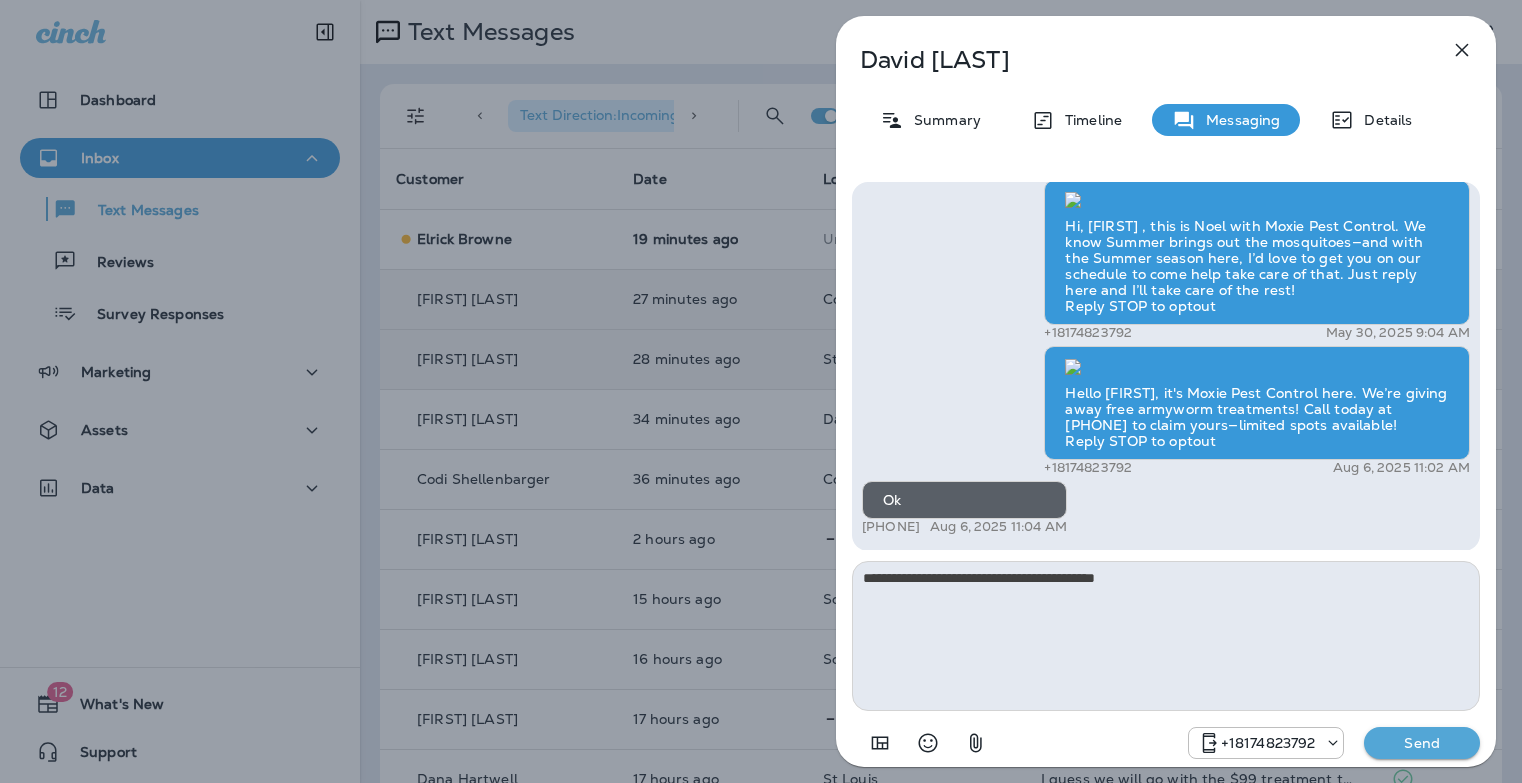 type on "**********" 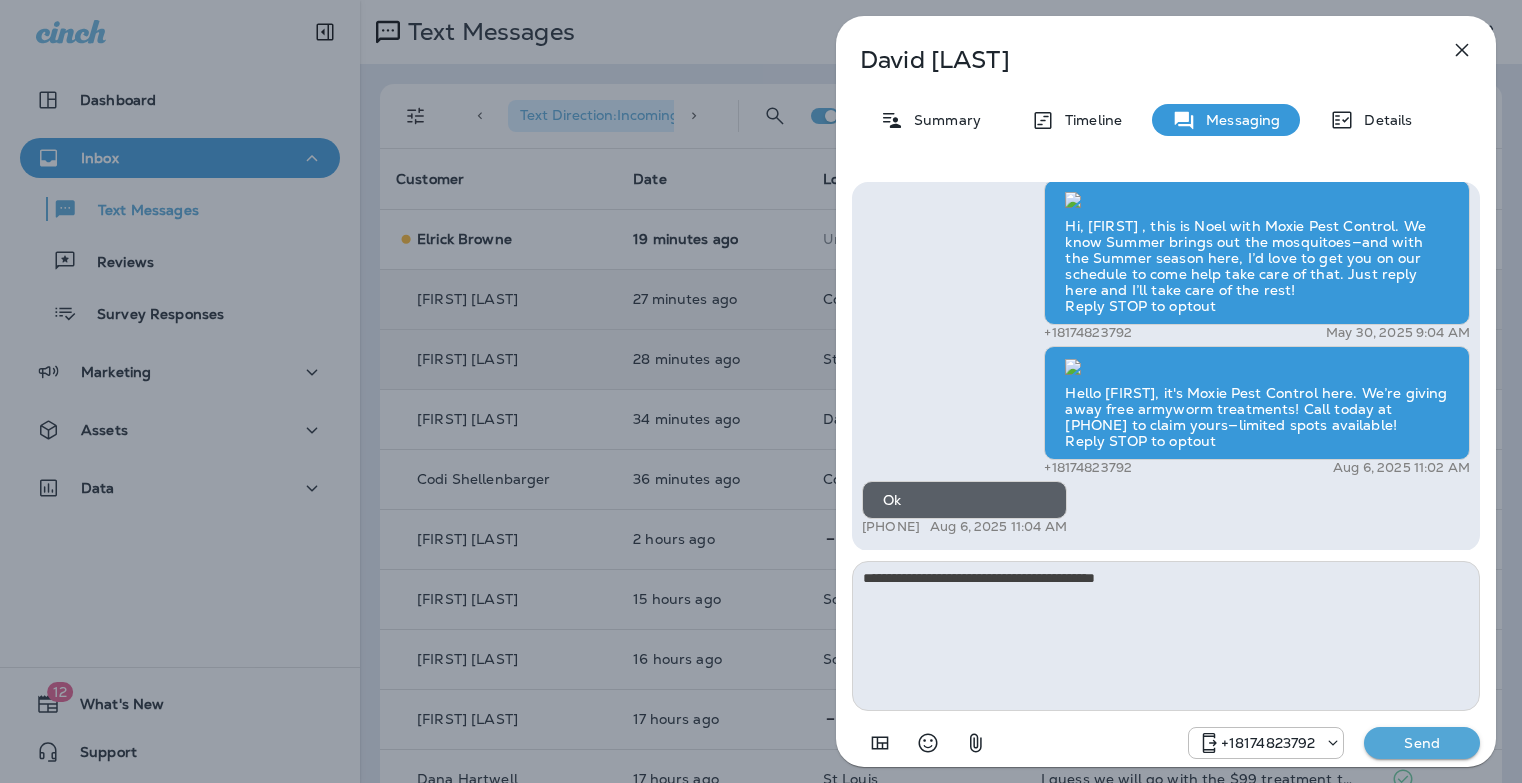 type 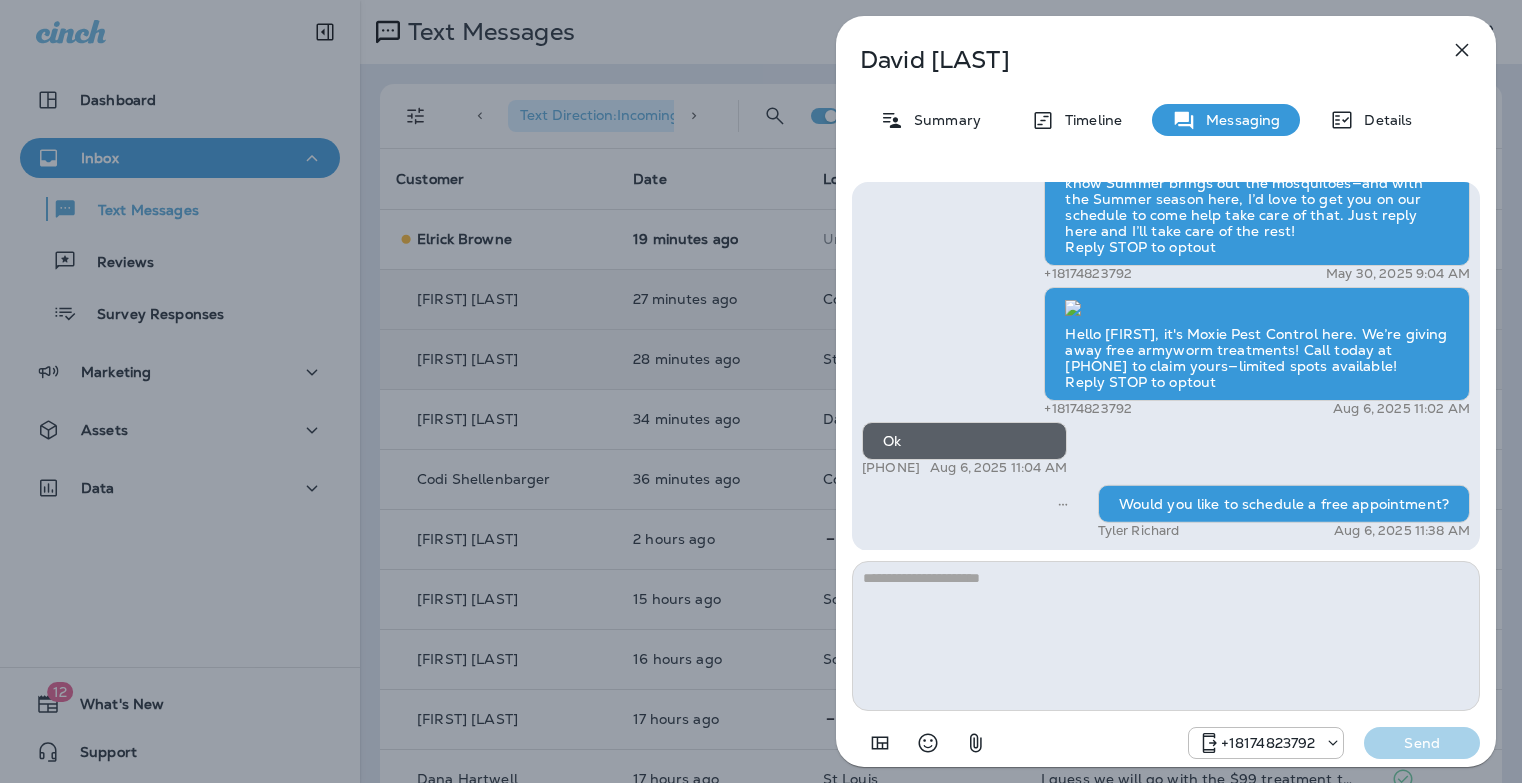 click on "Let Moxie keep your lawn lush with a proper sprinkler system!
Announcing our newest service line - Moxie Sprinkler Maintenance! From seasonal adjustments to system inspections and repairs, we’ve got you covered. Signup for your FREE inspection today!
Reply STOP to optout [PHONE] [DATE] [TIME] Prepare for the unpredictable North Texas weather! Start your preparations today with Moxie Sprinkler Maintenance. Be one of the first 50 to schedule a sprinkler inspection and receive a FREE Winterization Service! Don’t wait—get your system ready!
Call [PHONE]
Reply STOP to optout [PHONE] [DATE] [TIME] We’re excited to offer the first 50 sign-ups their first service for only $19! Our experienced team is committed to helping you maintain a beautiful, weed-free lawn. We specialize in nourishing treatments that promote strong growth.
Contact us at today to claim your spot!
Reply STOP to optout [PHONE] [DATE] [TIME] Ok" at bounding box center [761, 391] 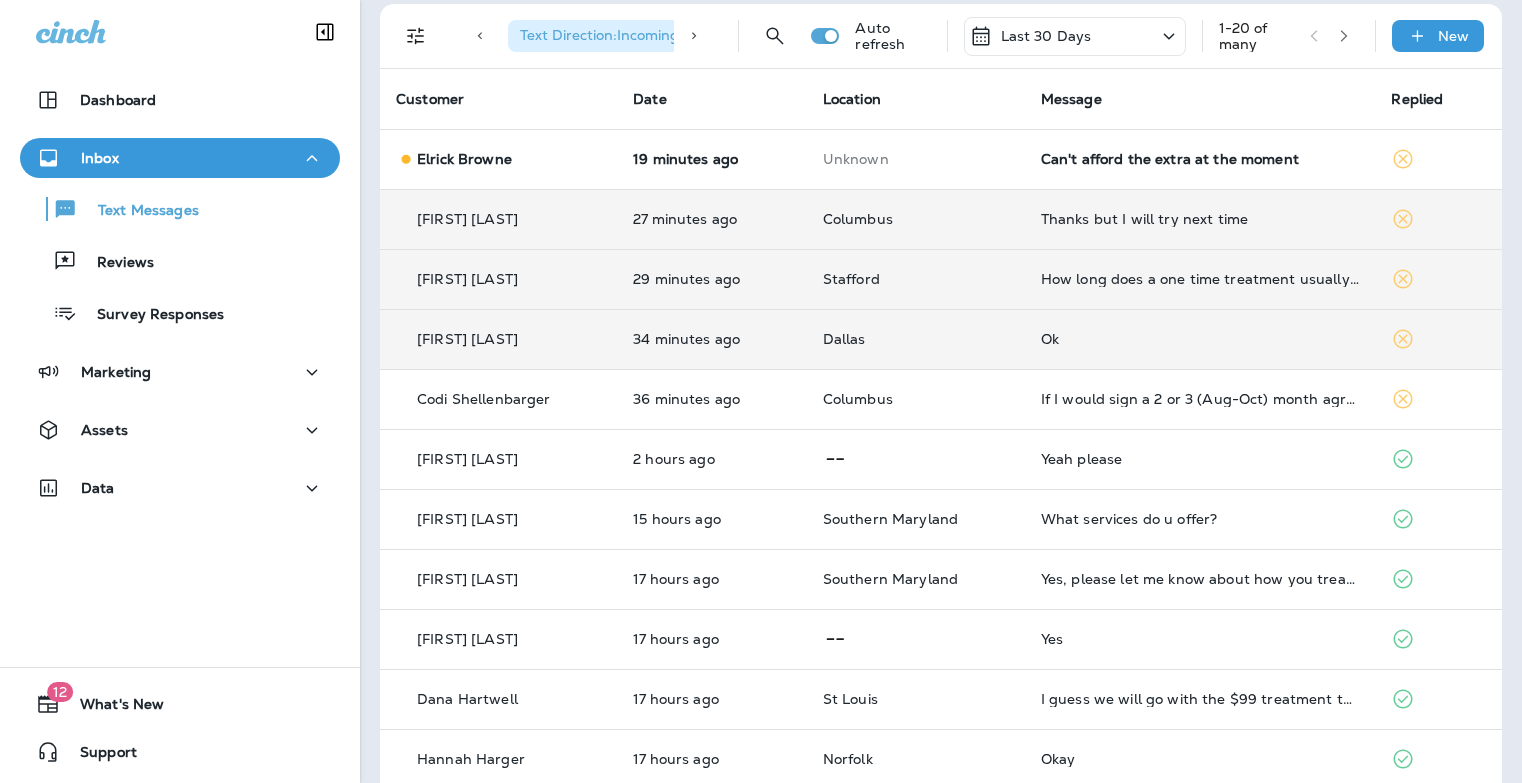 scroll, scrollTop: 201, scrollLeft: 0, axis: vertical 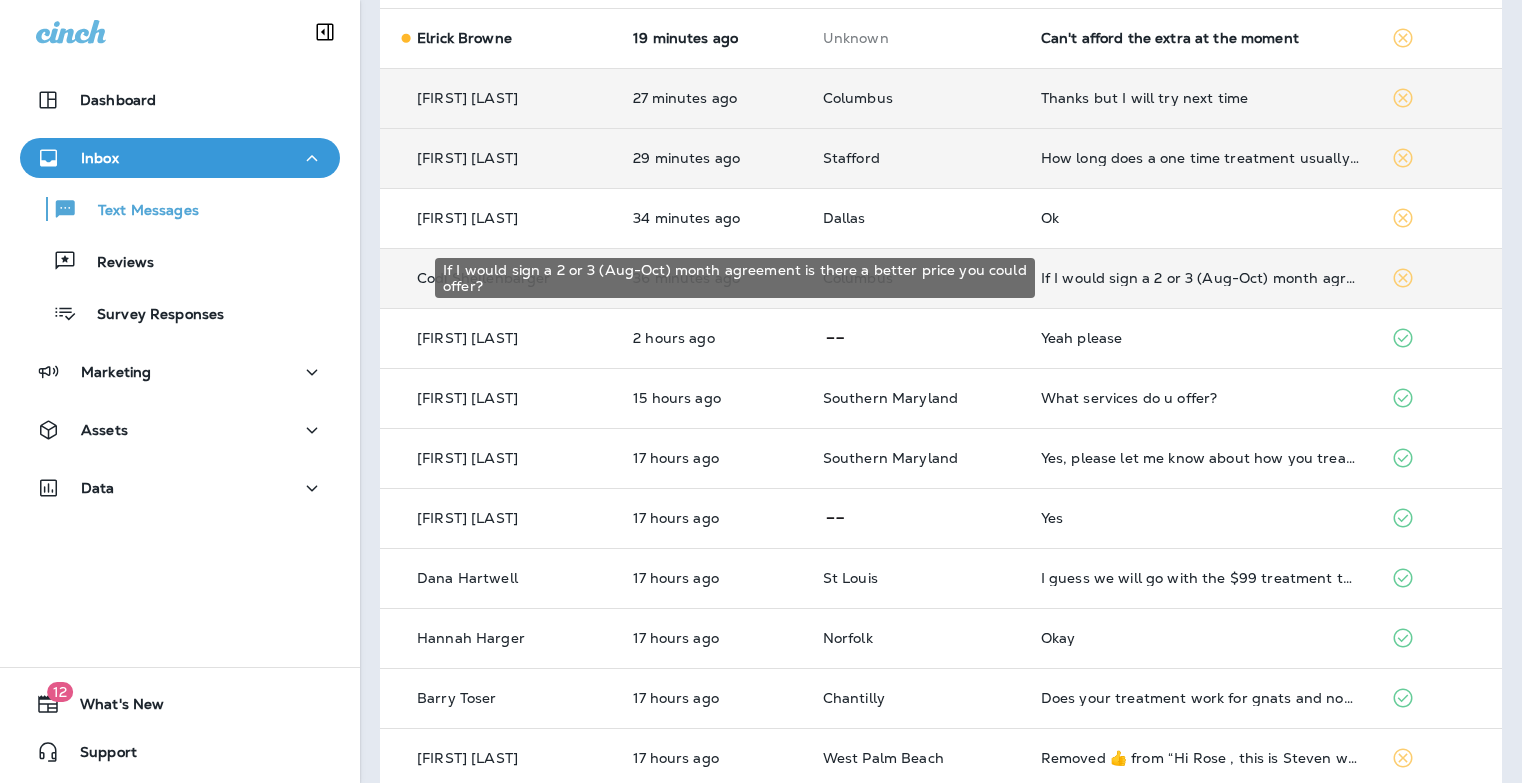 click on "If I would sign a 2 or 3 (Aug-Oct) month agreement is there a better price you could offer?" at bounding box center [1200, 278] 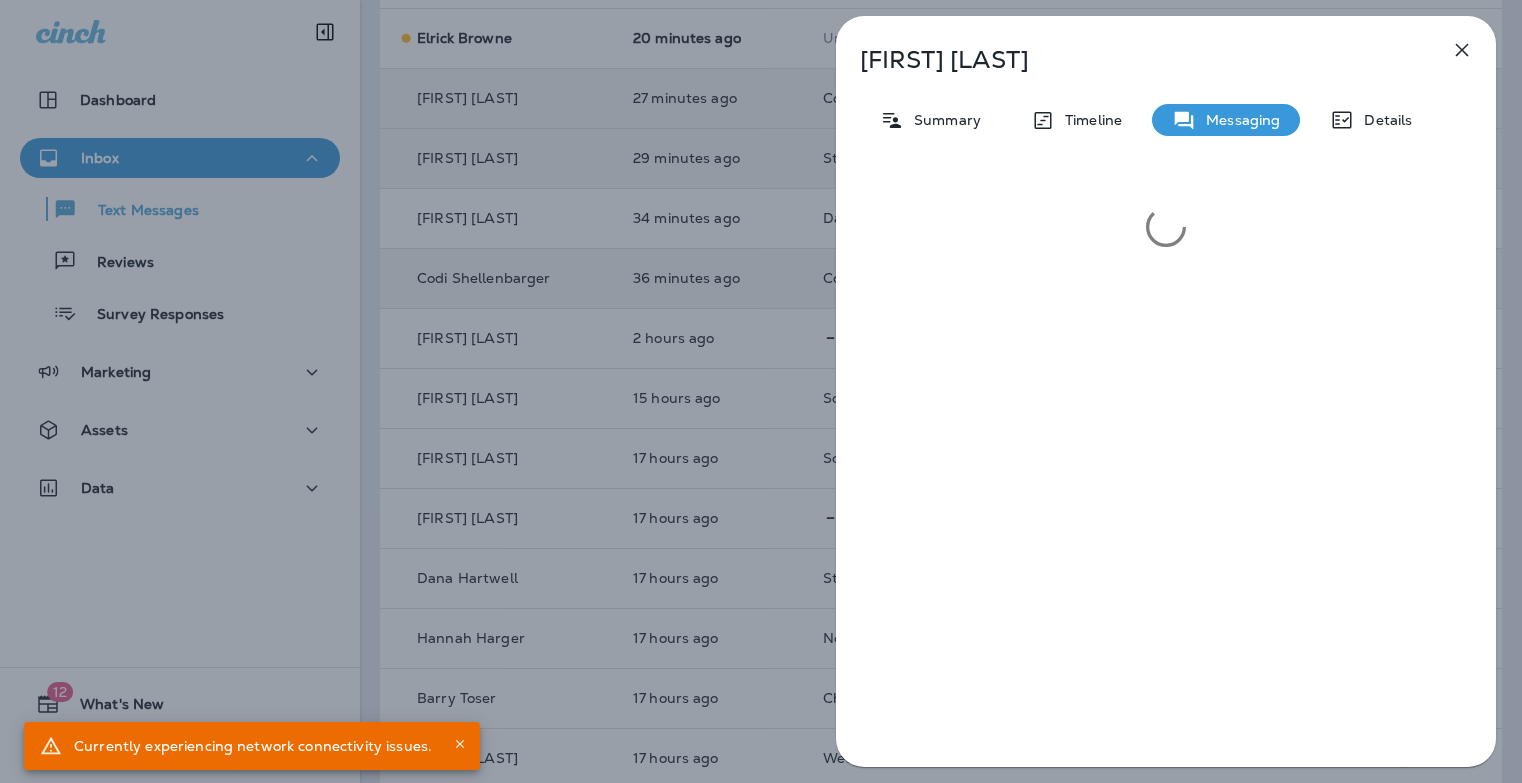click 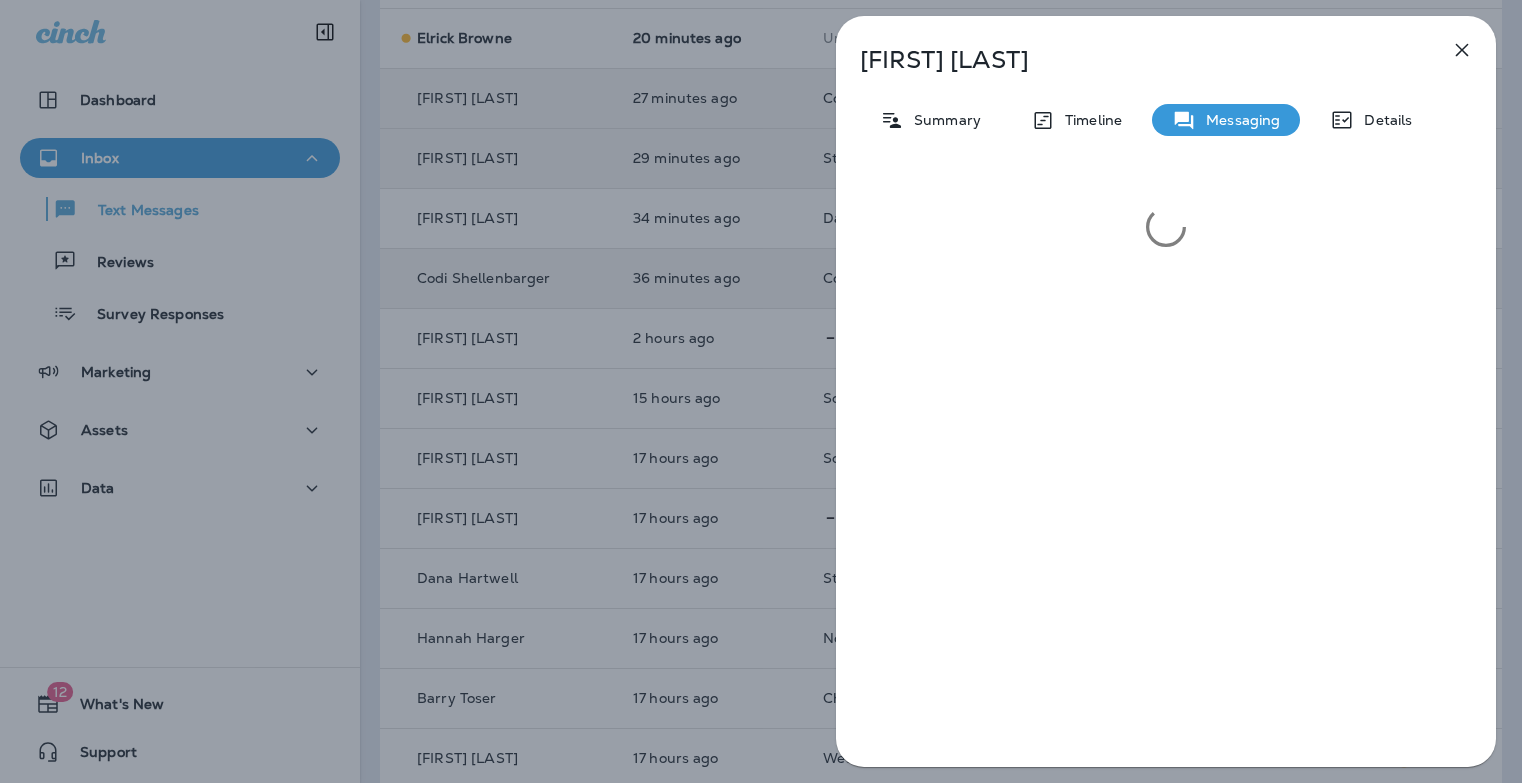 click on "[FIRST]   [LAST] Summary   Timeline   Messaging   Details" at bounding box center [761, 391] 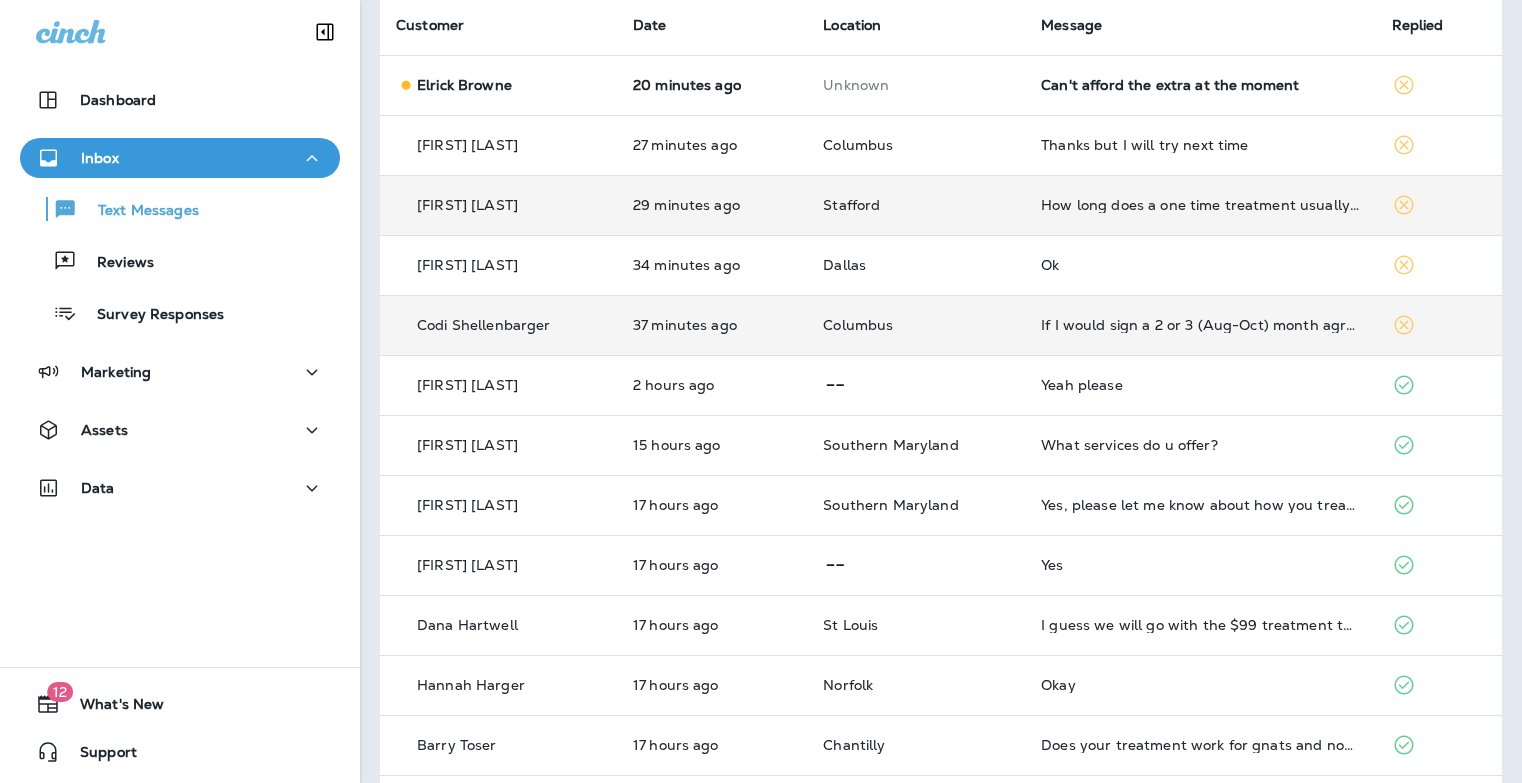 scroll, scrollTop: 45, scrollLeft: 0, axis: vertical 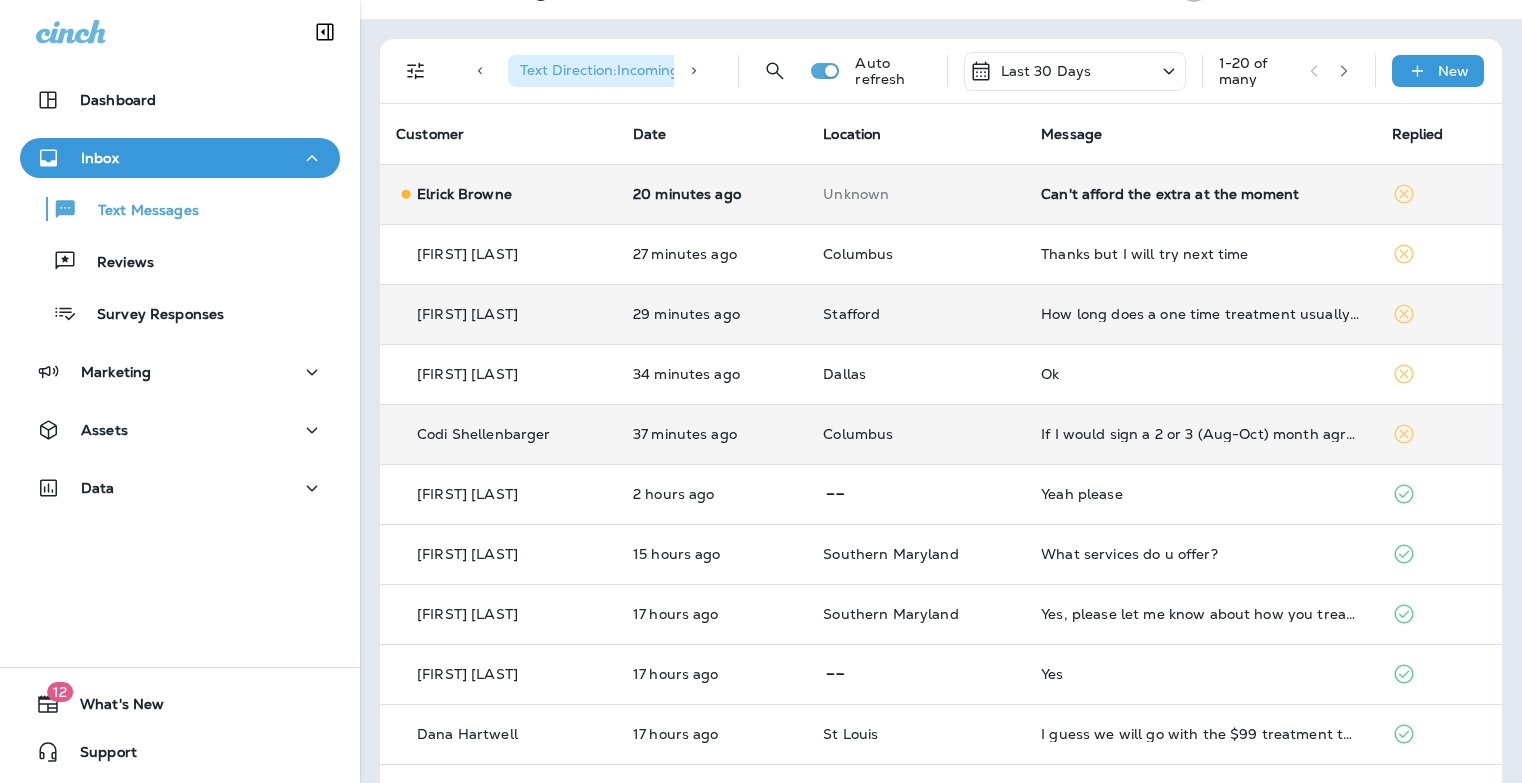 click on "Can't afford the extra at the moment" at bounding box center (1200, 194) 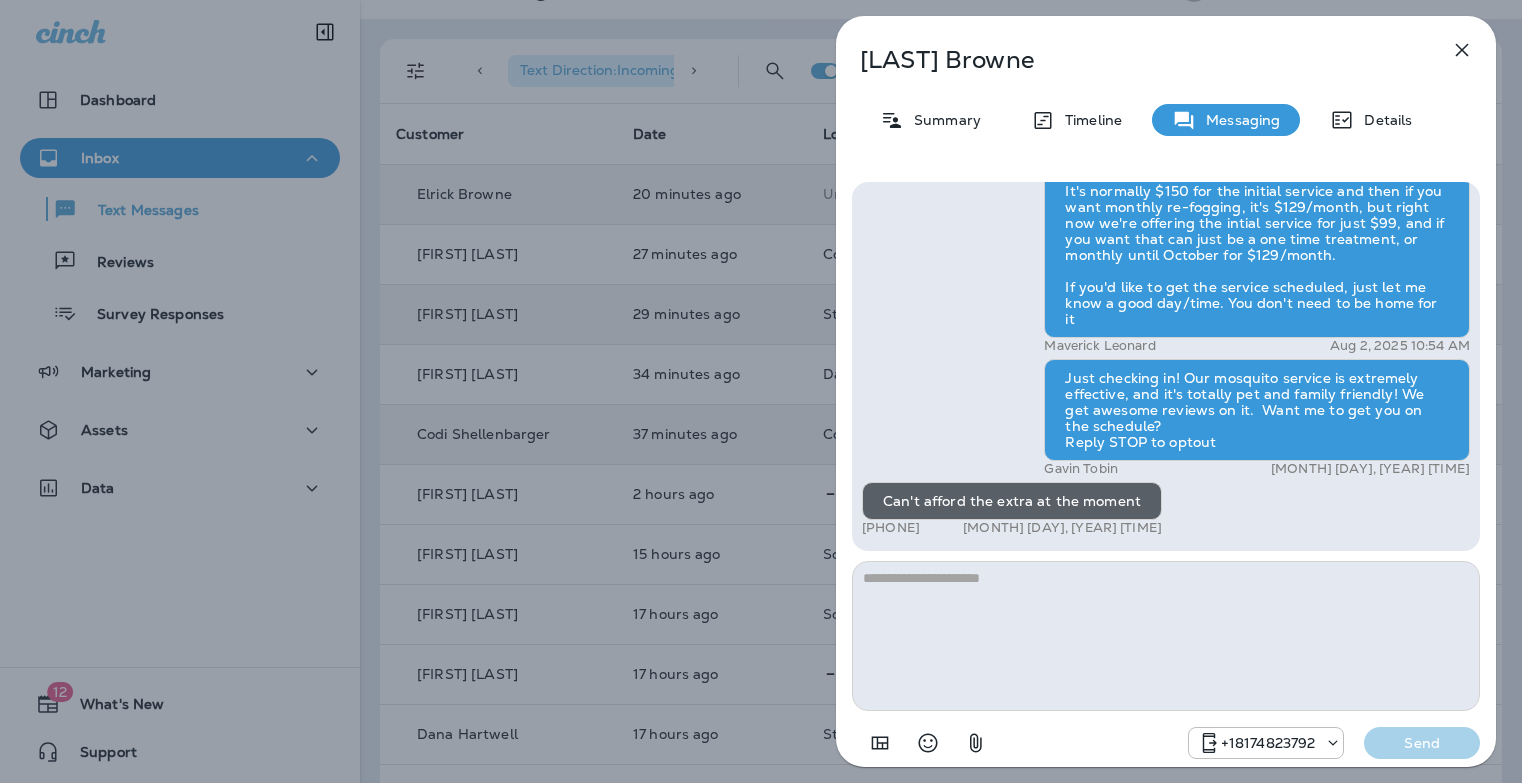click 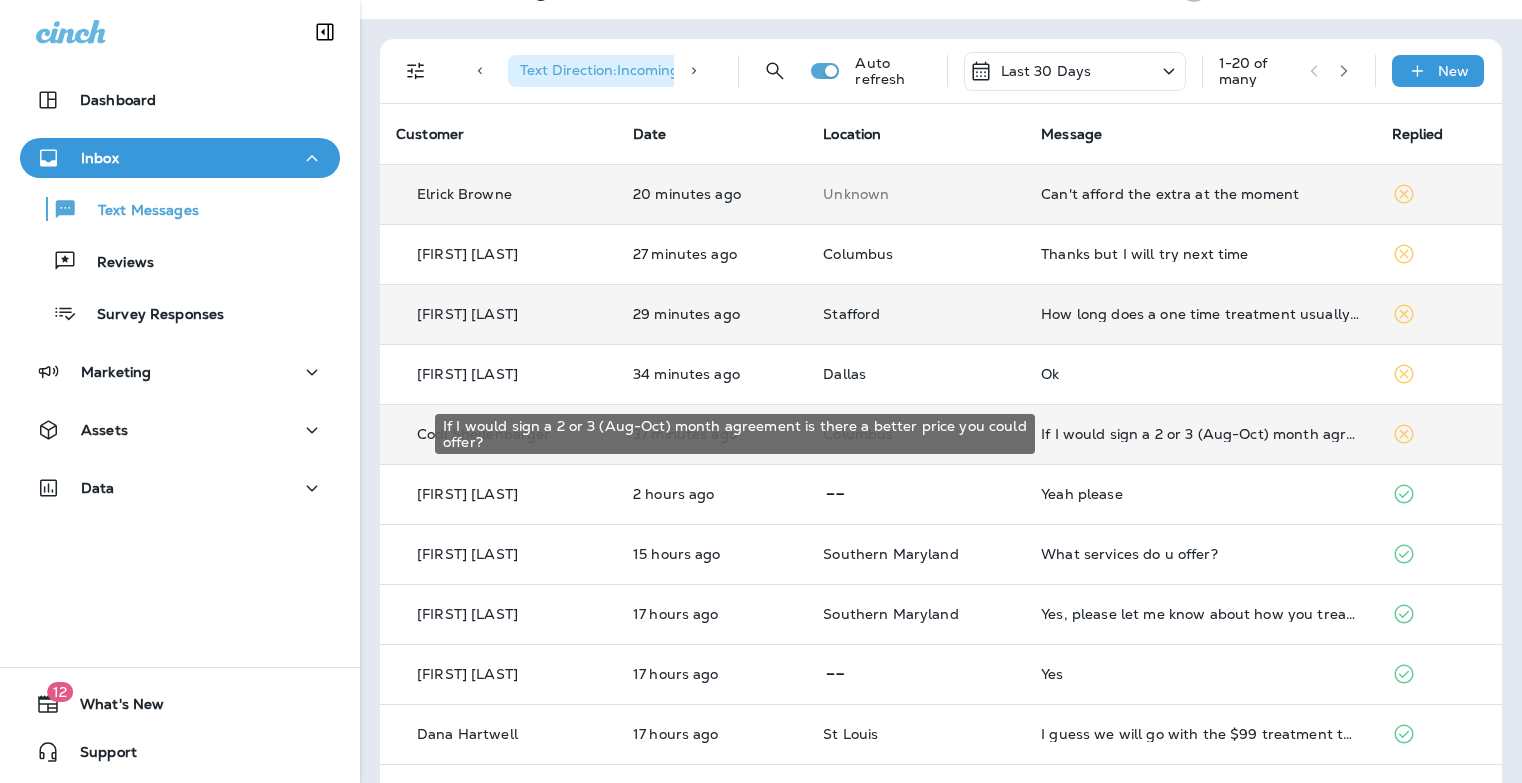 click on "If I would sign a 2 or 3 (Aug-Oct) month agreement is there a better price you could offer?" at bounding box center [1200, 434] 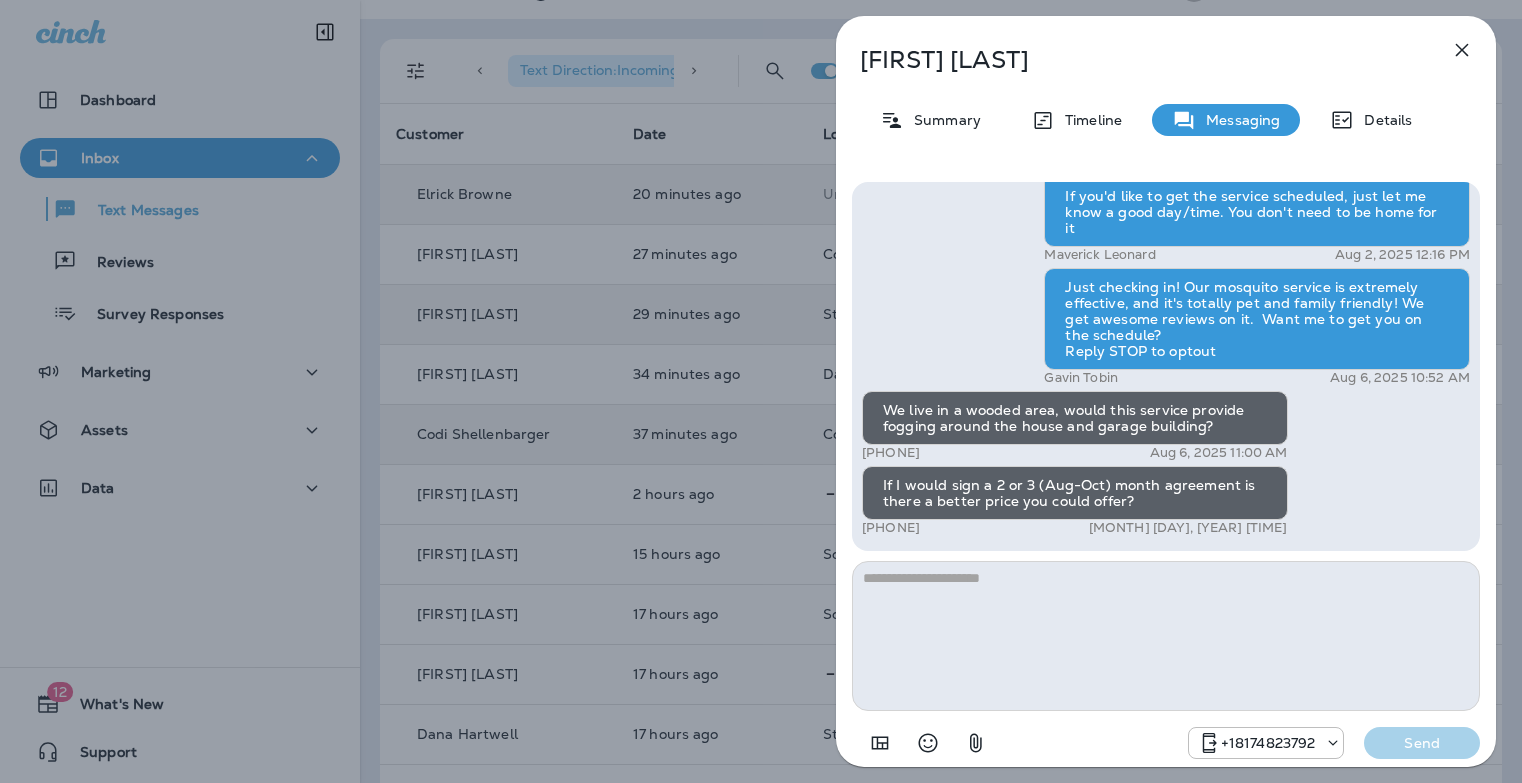 scroll, scrollTop: 1, scrollLeft: 0, axis: vertical 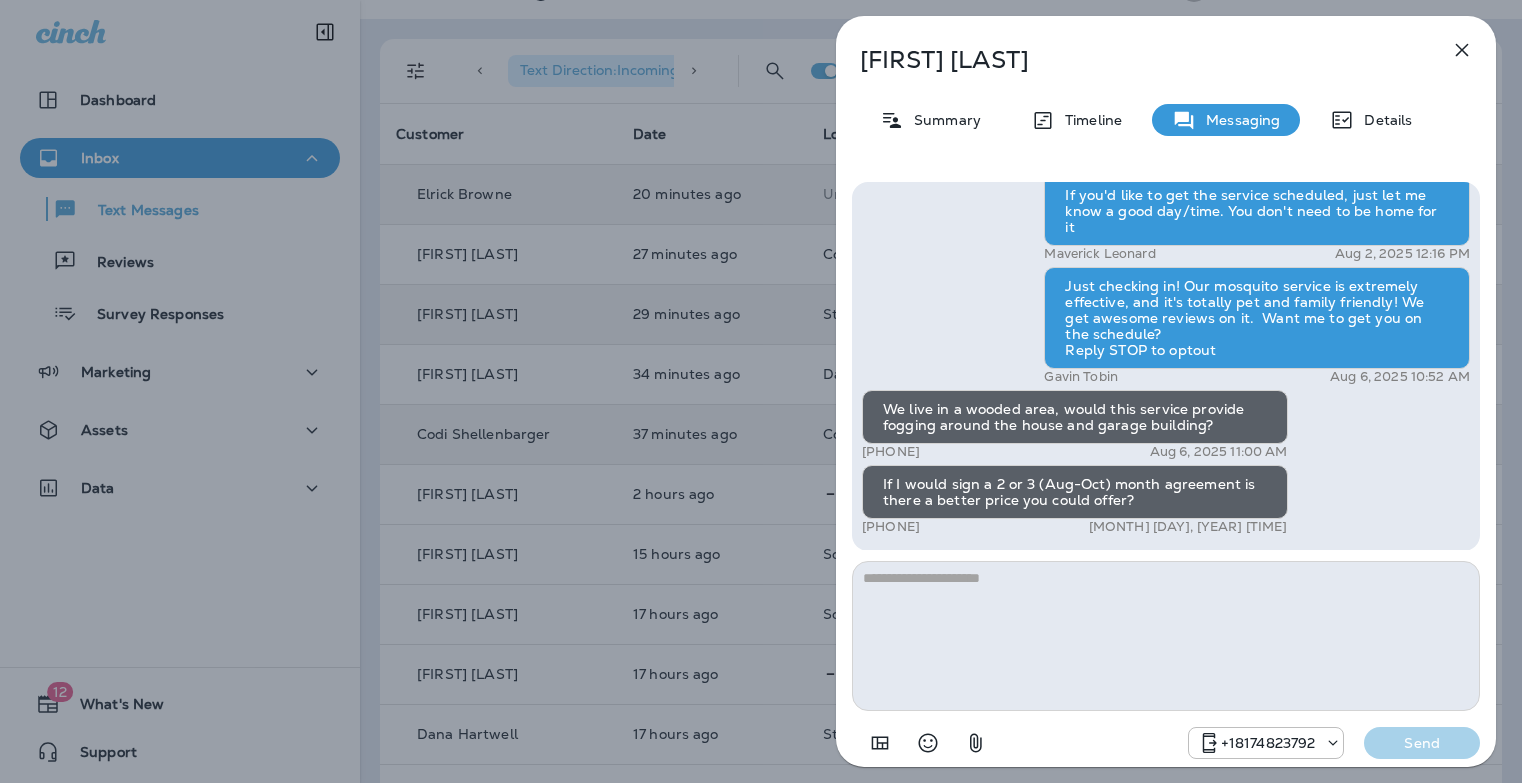 click at bounding box center (1166, 636) 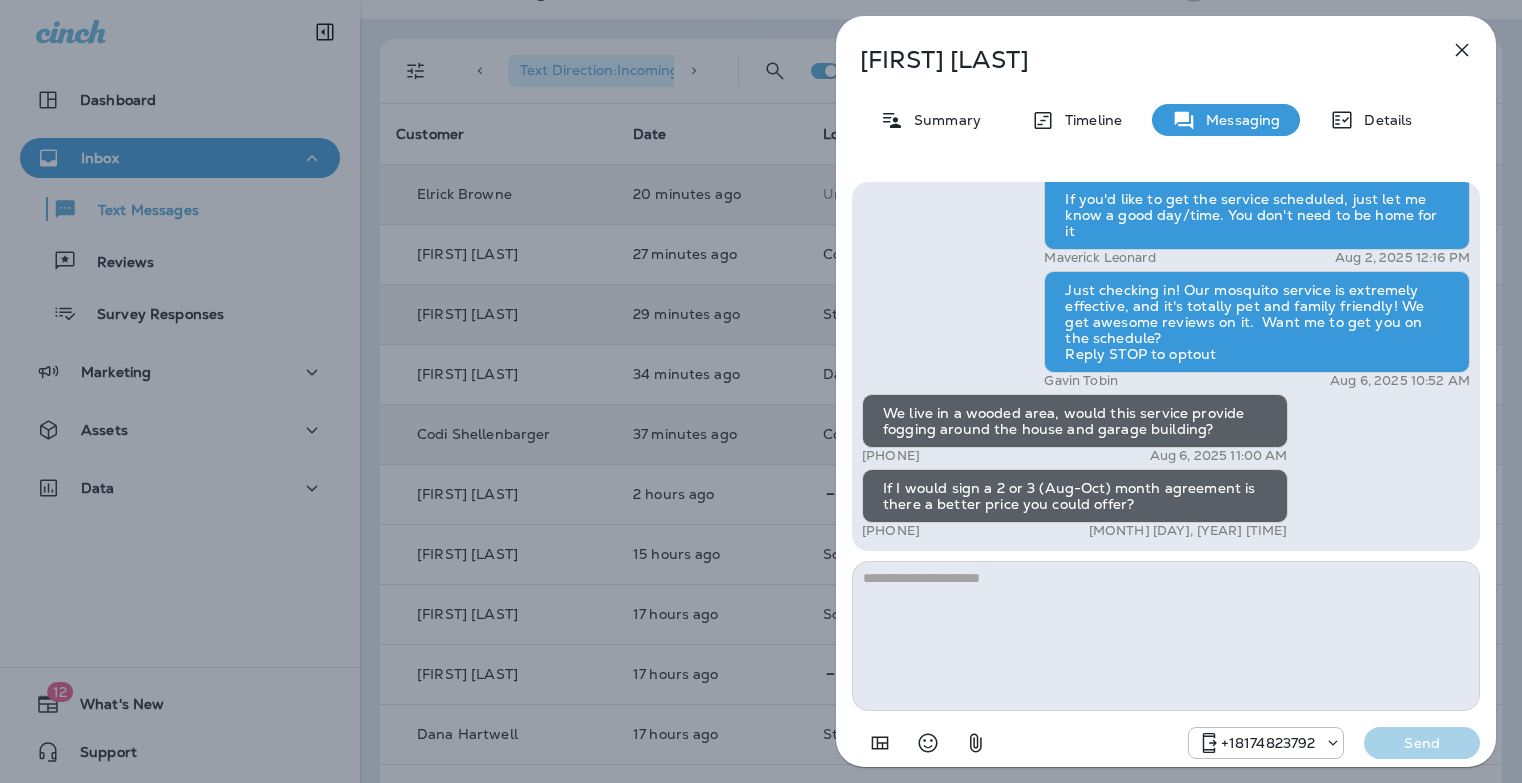 scroll, scrollTop: -2, scrollLeft: 0, axis: vertical 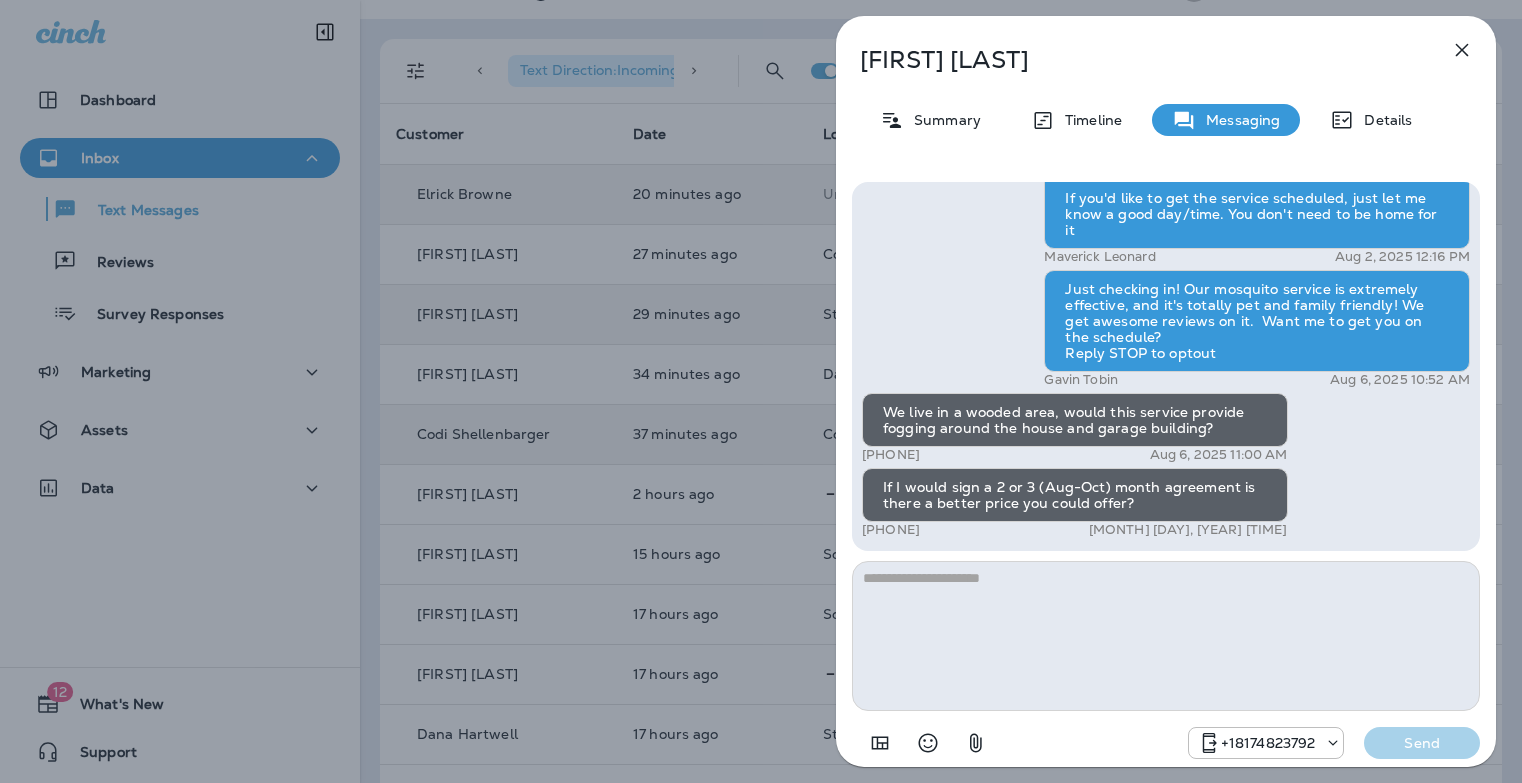 click on "[FIRST] [LAST] [TIME] [CITY] Hi [FIRST] , this is Steven with Moxie Pest Control. We know Summer brings out the mosquitoes—and with the Summer season here, I’d love to get you on our schedule to come help take care of that. Just reply here if you're interested, and I'll let you know the details!
Reply STOP to optout [PHONE] [MONTH] [DAY], [YEAR] [TIME] Sure I would like more details.  [PHONE] [MONTH] [DAY], [YEAR] [TIME] [FIRST] [LAST] [MONTH] [DAY], [YEAR] [TIME] Just checking in! Our mosquito service is extremely effective, and it's totally pet and family friendly! We get awesome reviews on it.  Want me to get you on the schedule?
Reply STOP to optout [FIRST] [LAST] [MONTH] [DAY], [YEAR] [TIME] We live in a wooded area, would this service provide fogging around the house and garage building?  [PHONE] [MONTH] [DAY], [YEAR] [TIME] If I would sign a 2 or 3 (Aug-Oct) month agreement is there a better price you could offer?  [PHONE] [MONTH] [DAY], [YEAR] [TIME] [PHONE] Send" at bounding box center [761, 391] 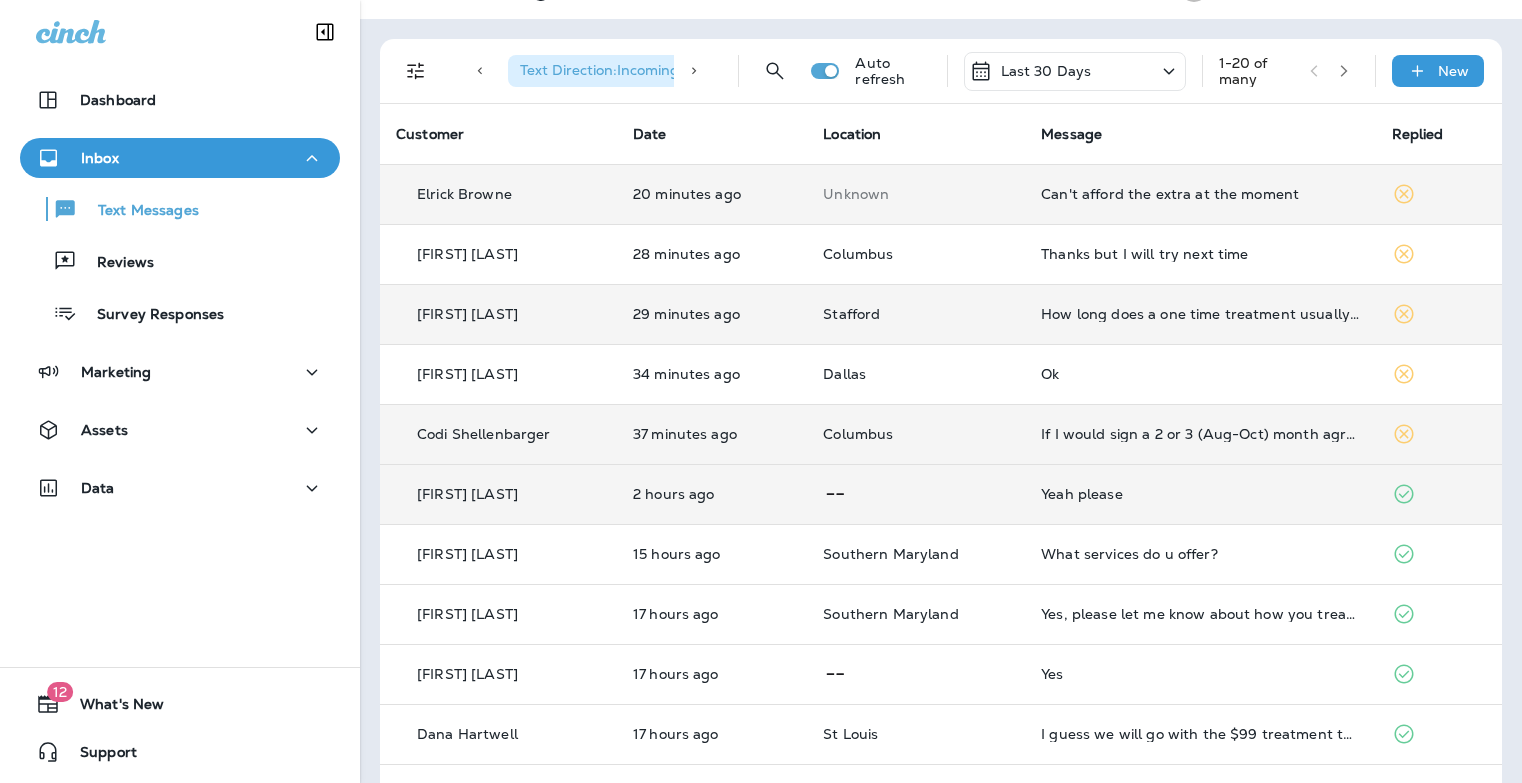 click on "Yeah please" at bounding box center [1200, 494] 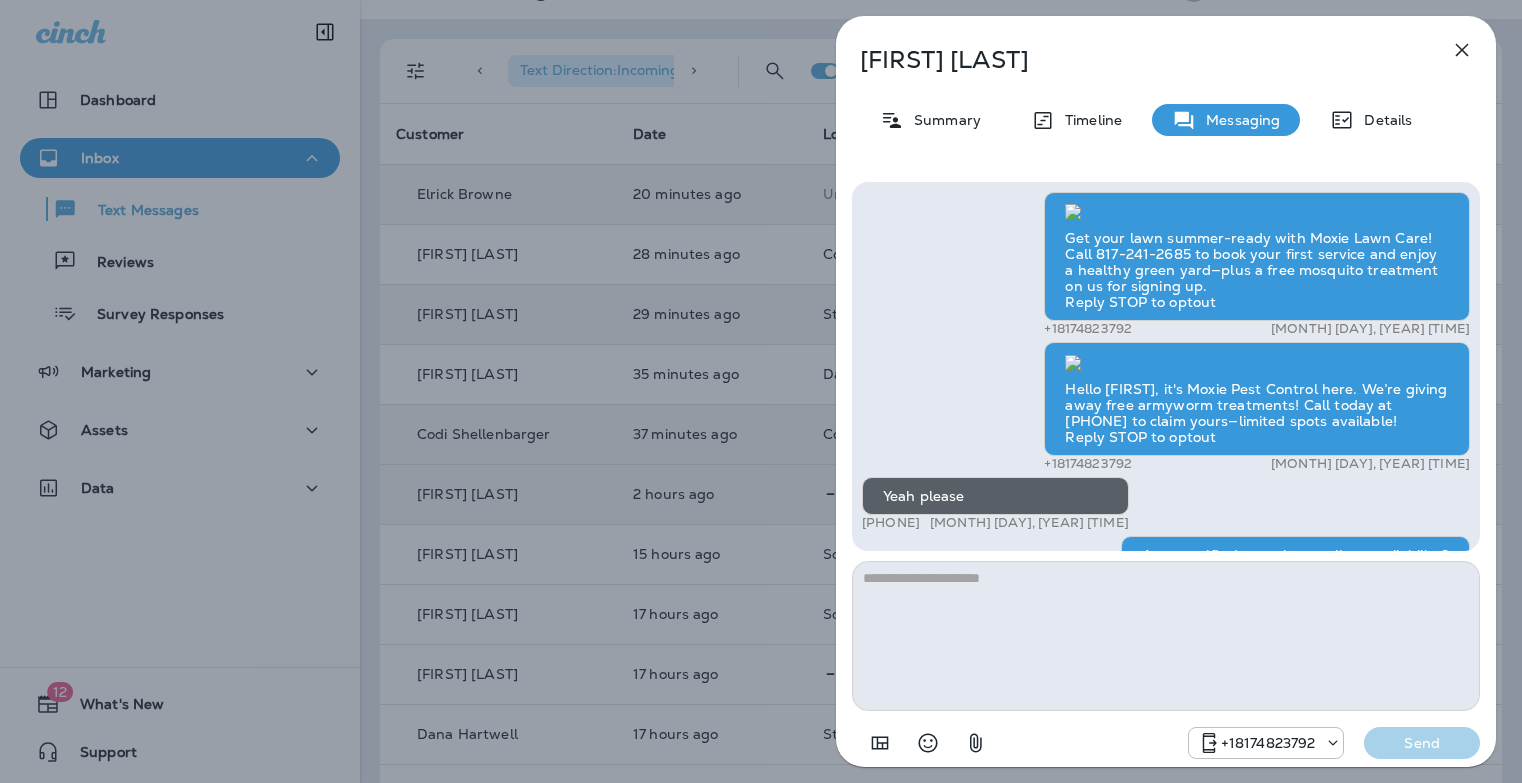 scroll, scrollTop: 0, scrollLeft: 0, axis: both 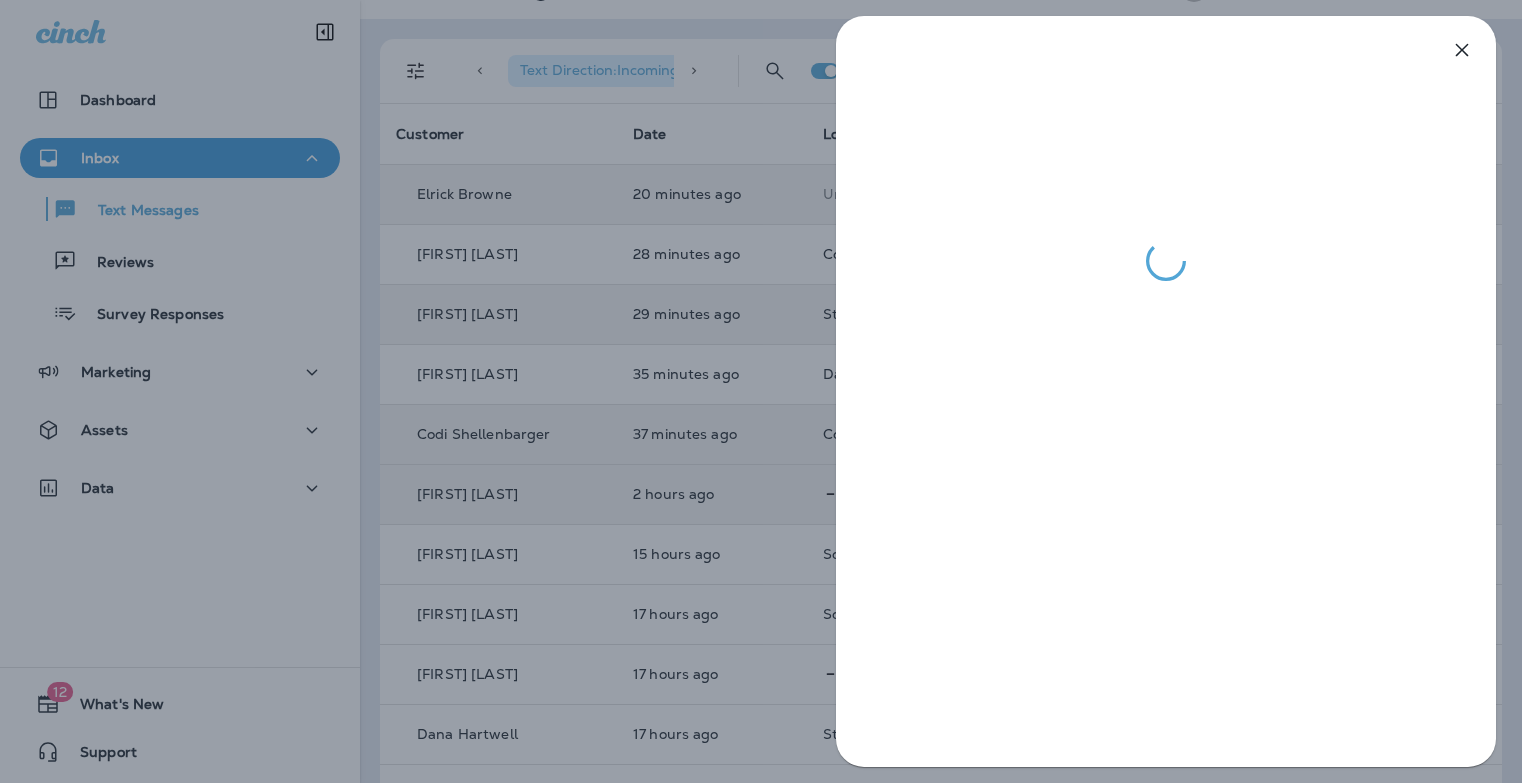 click at bounding box center (761, 391) 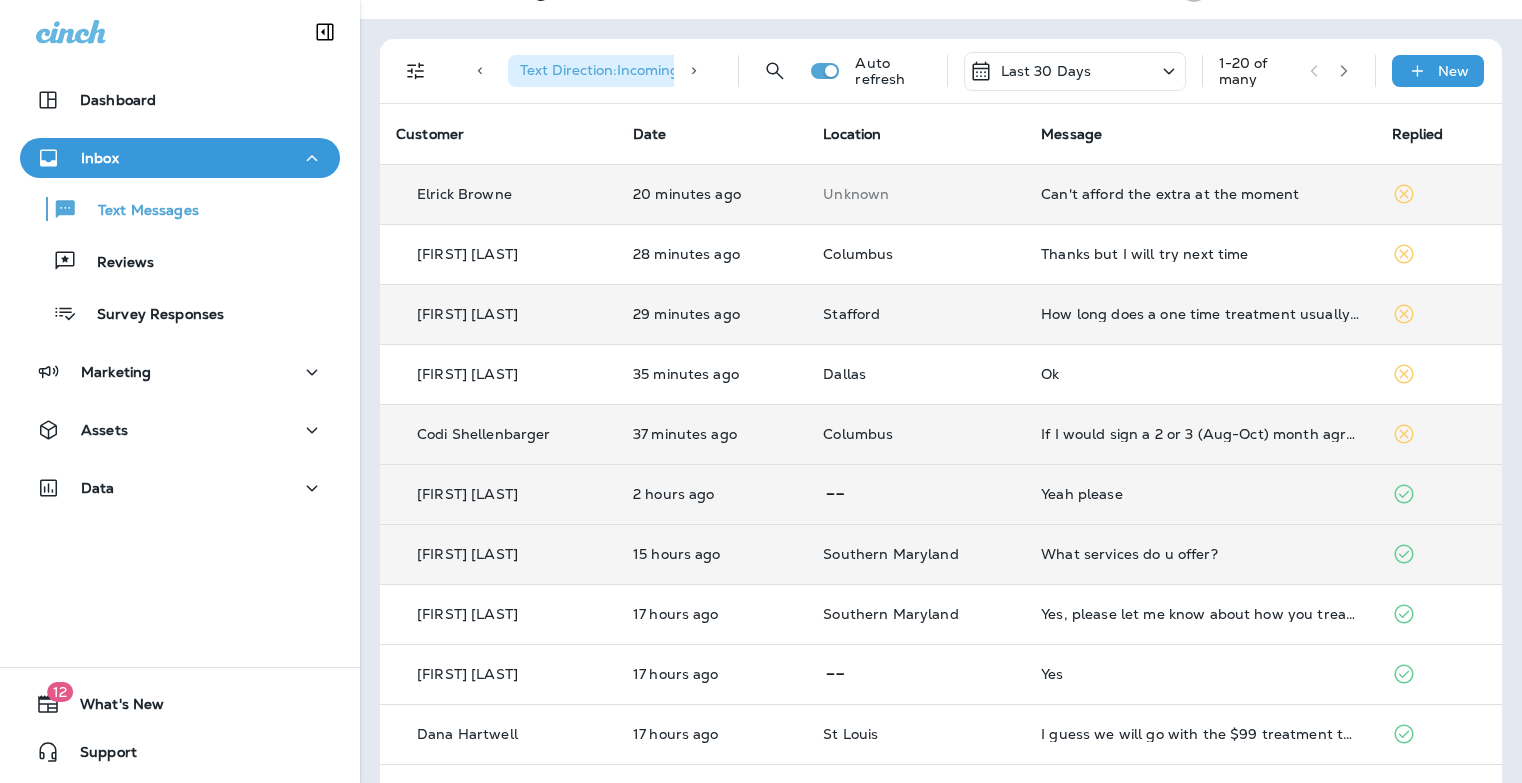 click on "What services do u offer?" at bounding box center [1200, 554] 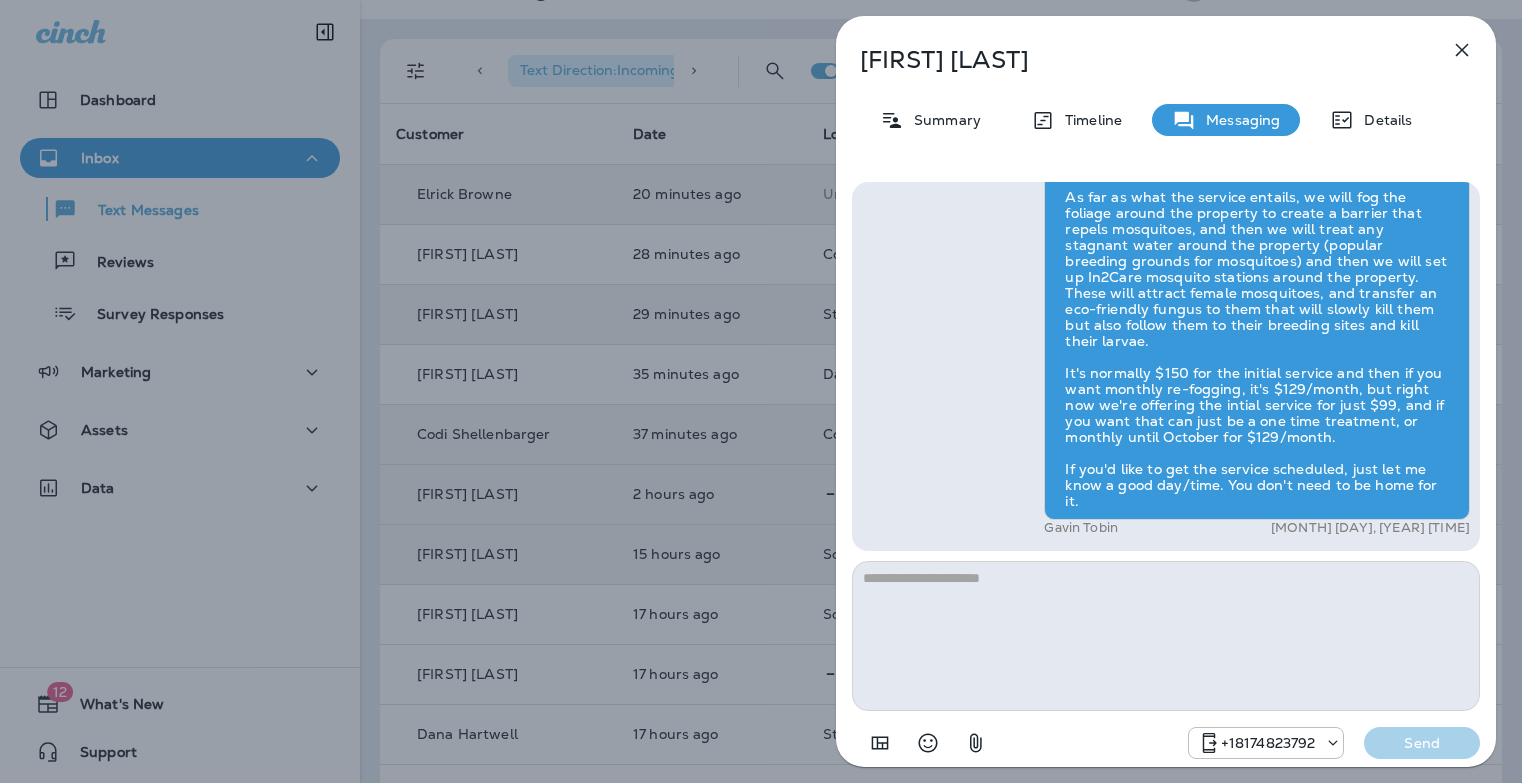 click on "[FIRST] [LAST] Summary   Timeline   Messaging   Details     Hi [FIRST] , this is Steven with Moxie Pest Control. We know Summer brings out the mosquitoes—and with the Summer season here, I’d love to get you on our schedule to come help take care of that. Just reply here if you're interested, and I'll let you know the details!
Reply STOP to optout [PHONE] [MONTH] [DAY], [YEAR] [TIME] What services do u offer? [PHONE] [MONTH] [DAY], [YEAR] [TIME] [FIRST] [LAST] [MONTH] [DAY], [YEAR] [TIME] [PHONE] Send" at bounding box center [761, 391] 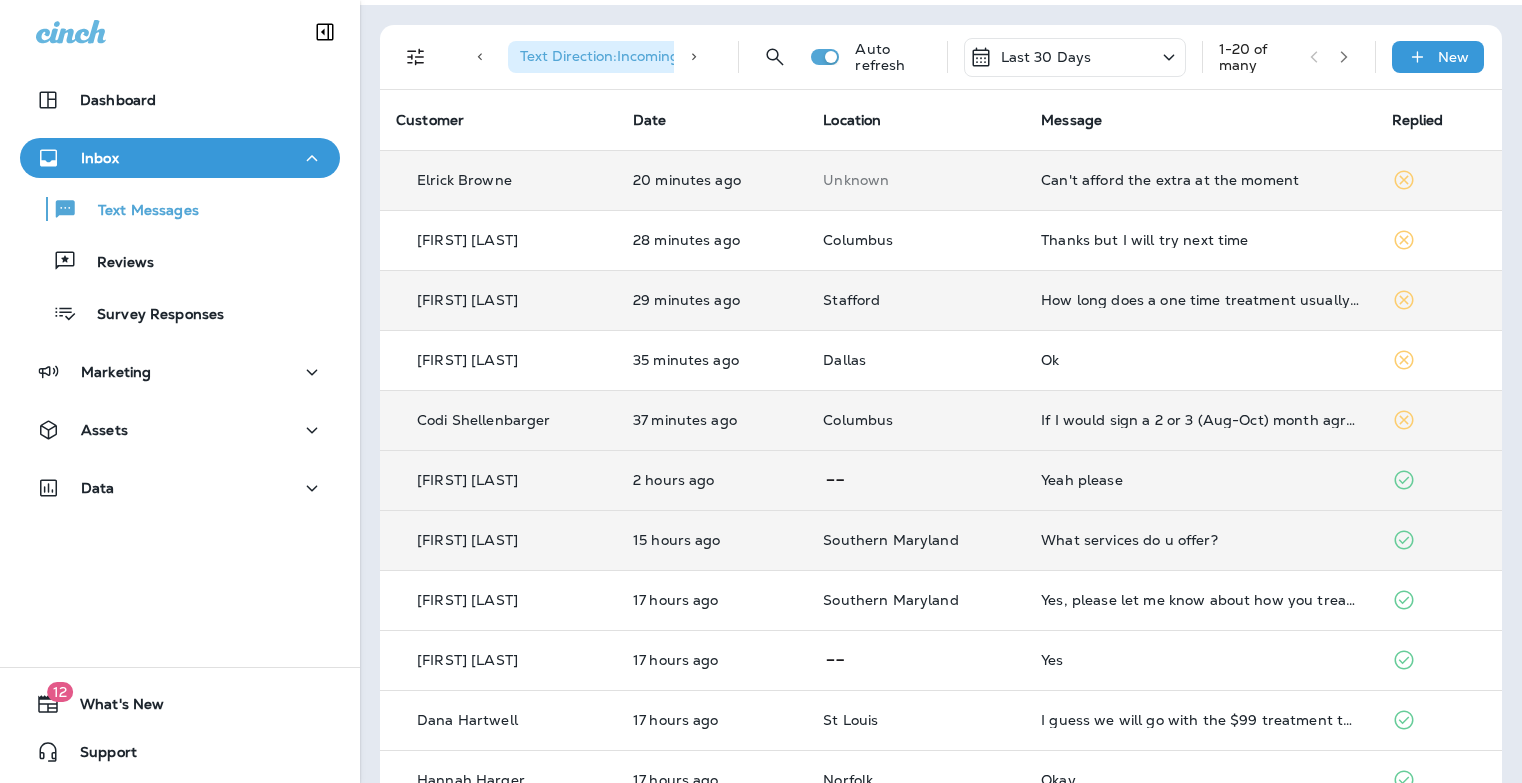 scroll, scrollTop: 76, scrollLeft: 0, axis: vertical 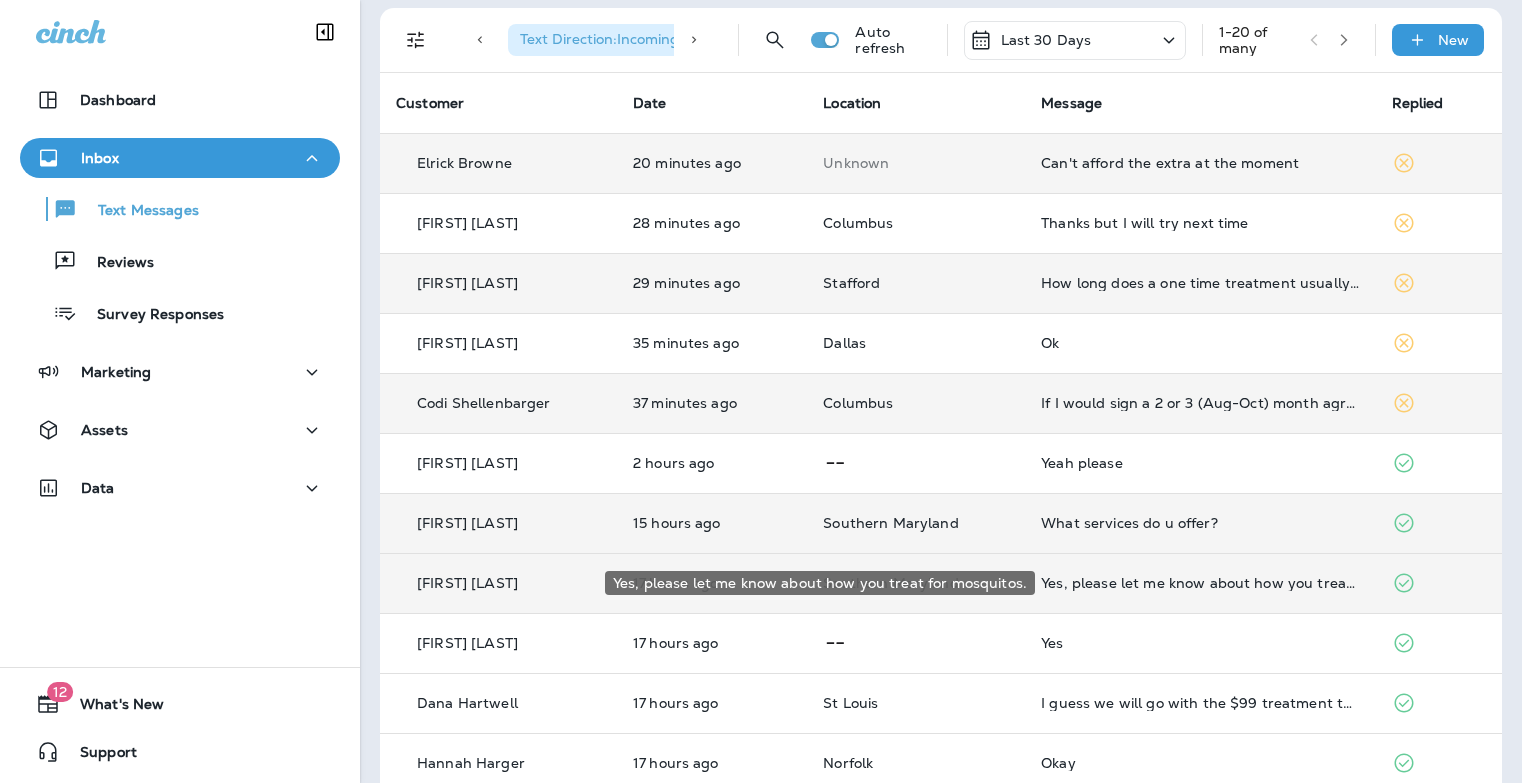 click on "Yes, please let me know about how you treat for mosquitos." at bounding box center [1200, 583] 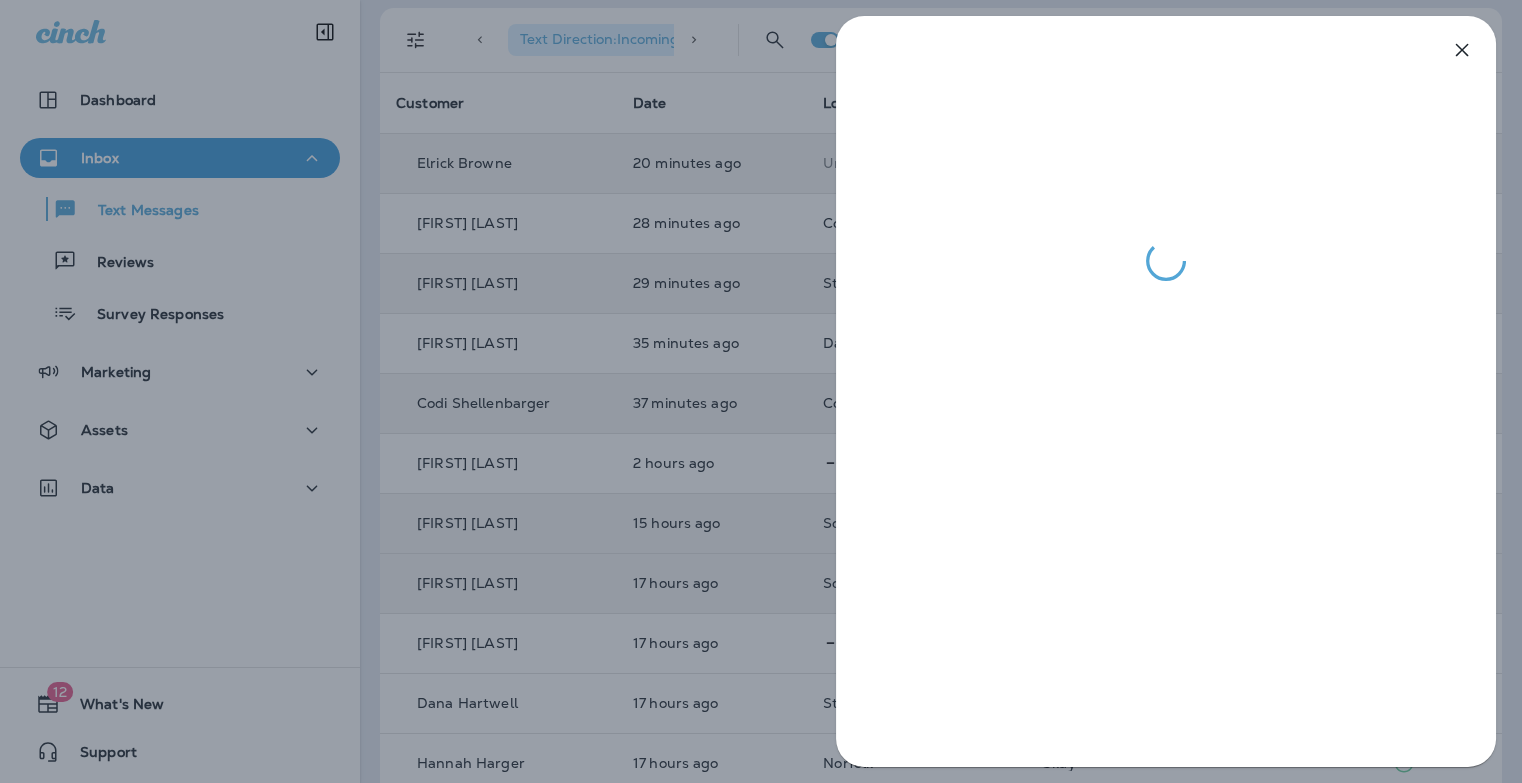 drag, startPoint x: 756, startPoint y: 476, endPoint x: 817, endPoint y: 475, distance: 61.008198 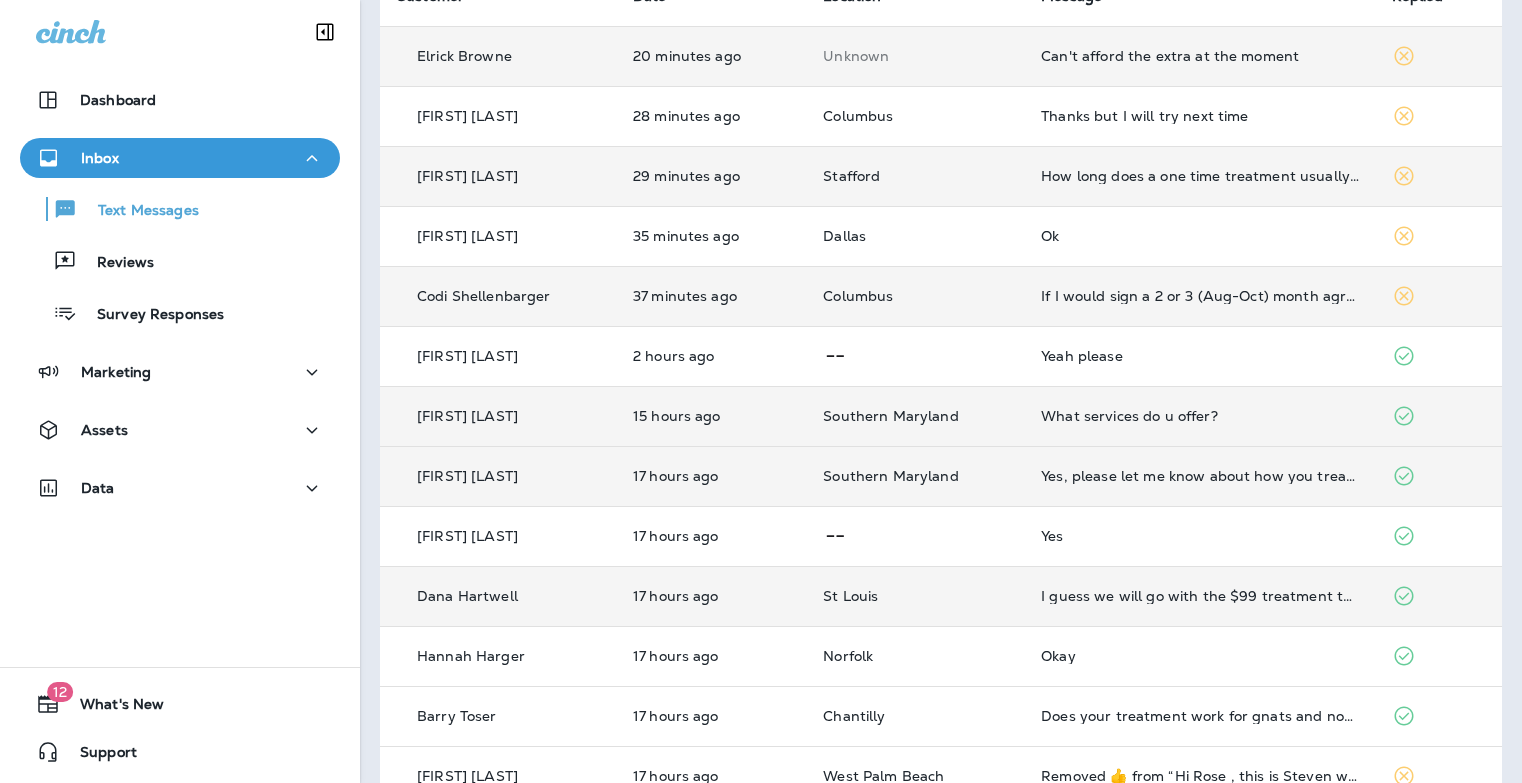 scroll, scrollTop: 187, scrollLeft: 0, axis: vertical 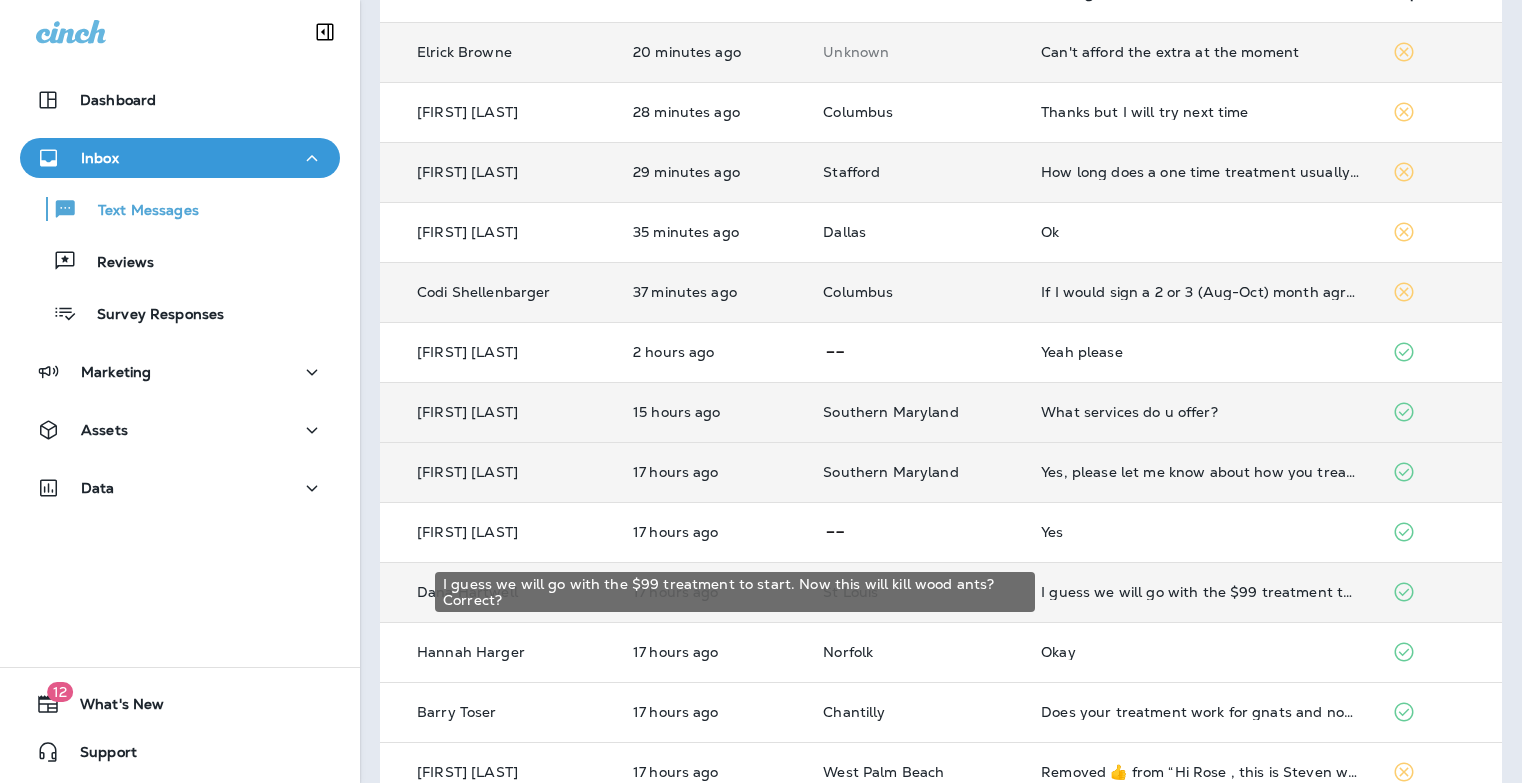 click on "I guess we will go with the $99 treatment to start.  Now this will kill wood ants? Correct?" at bounding box center [1200, 592] 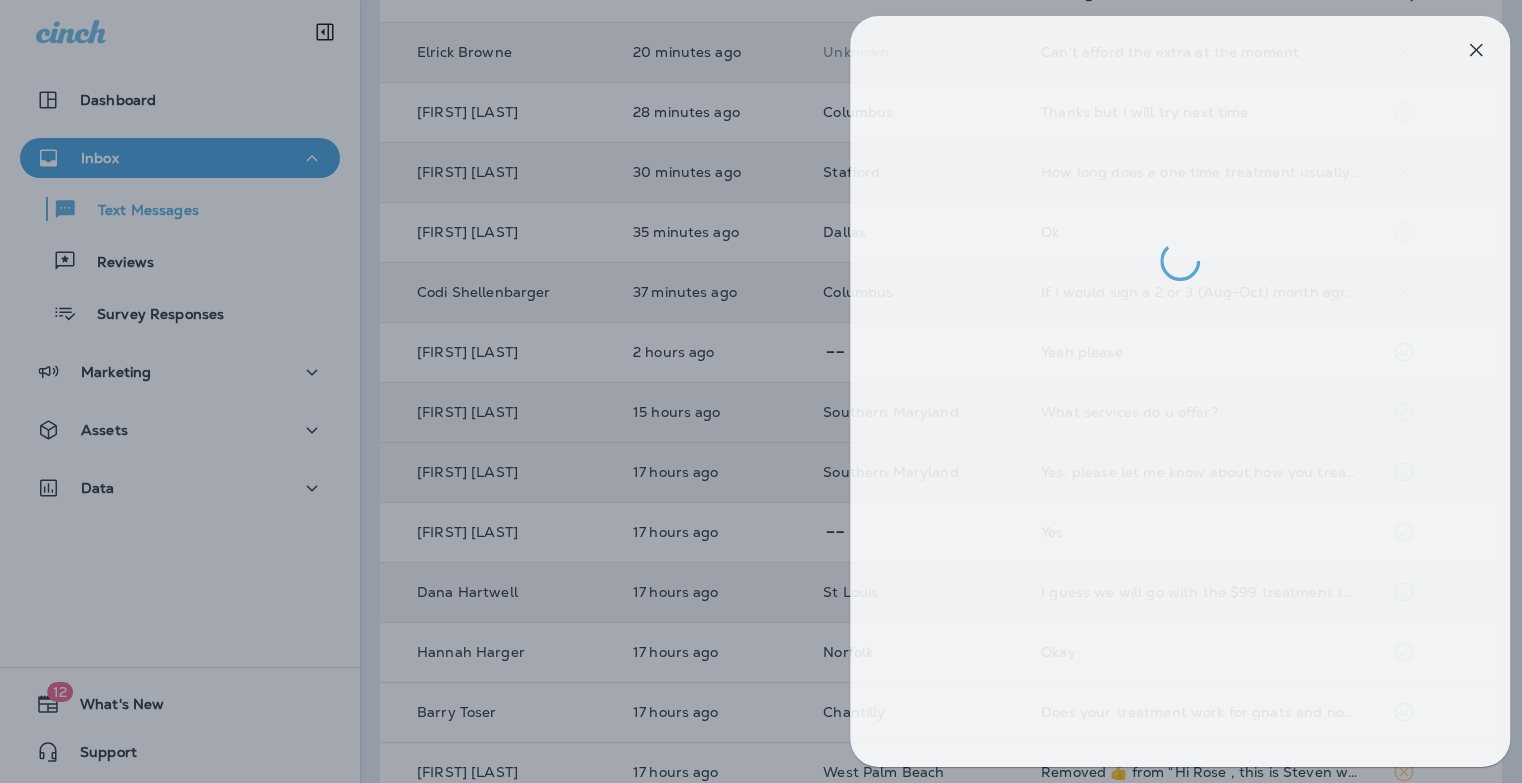 click at bounding box center [775, 391] 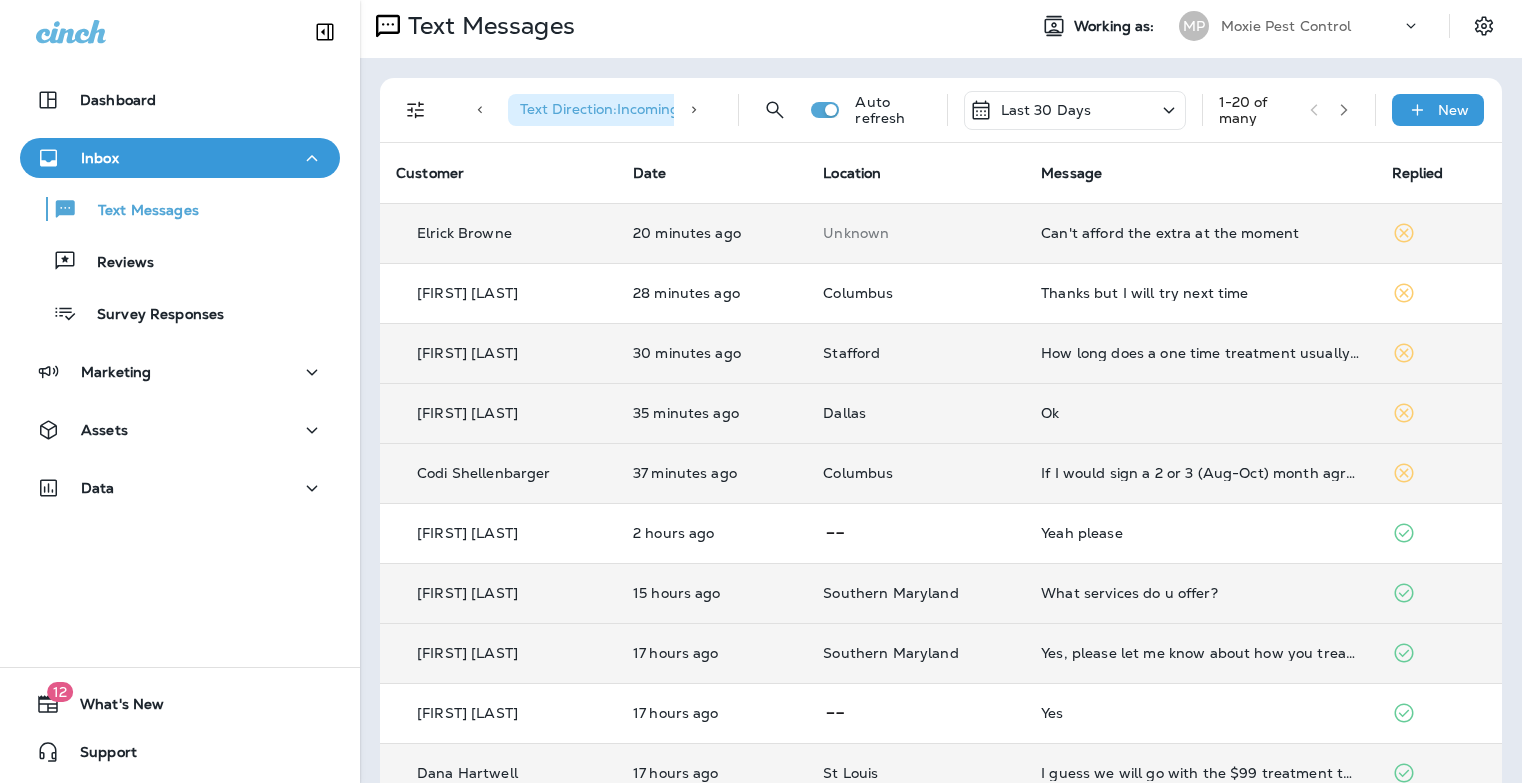 scroll, scrollTop: 0, scrollLeft: 0, axis: both 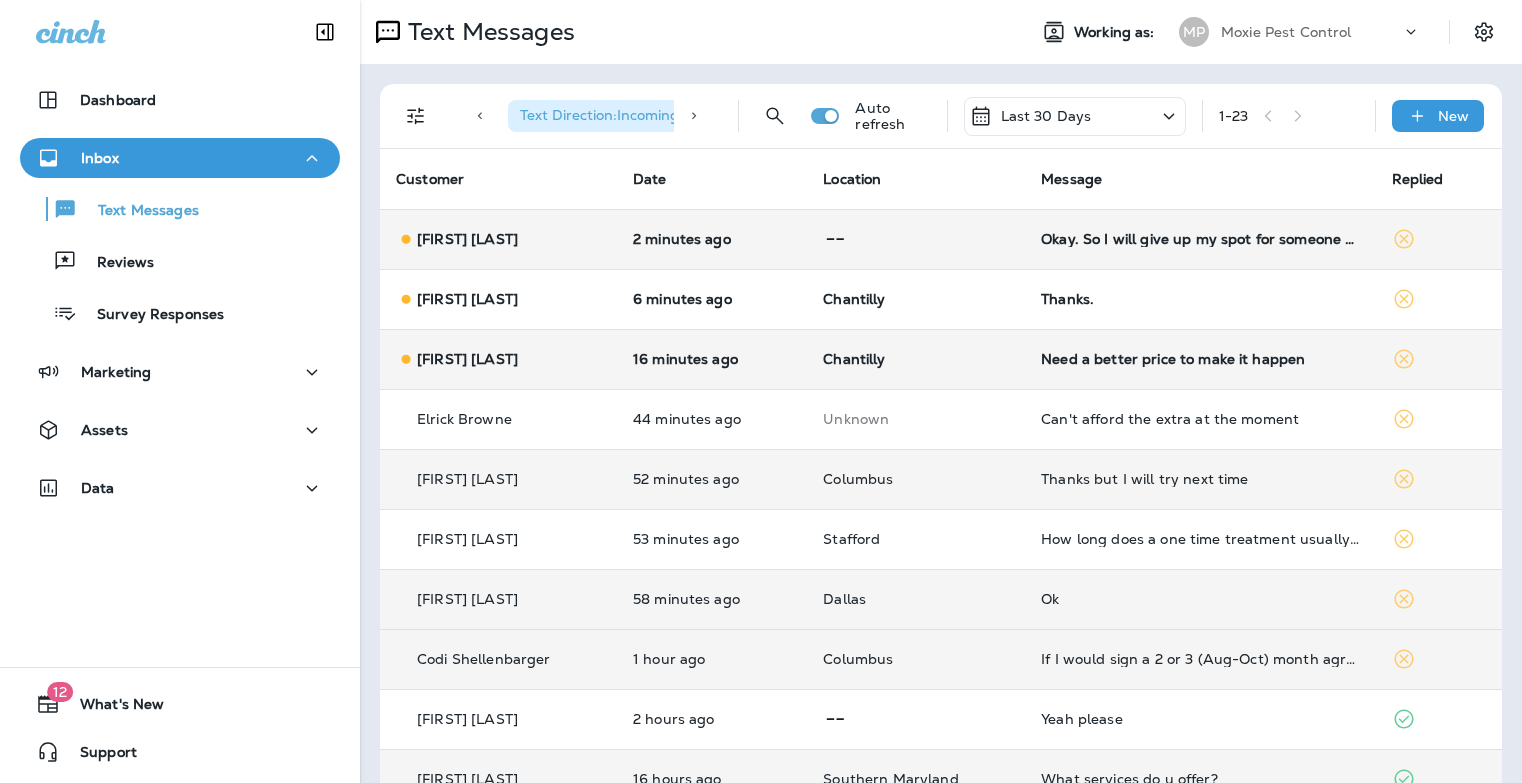 click on "Okay. So I will give up my spot for someone else" at bounding box center [1200, 239] 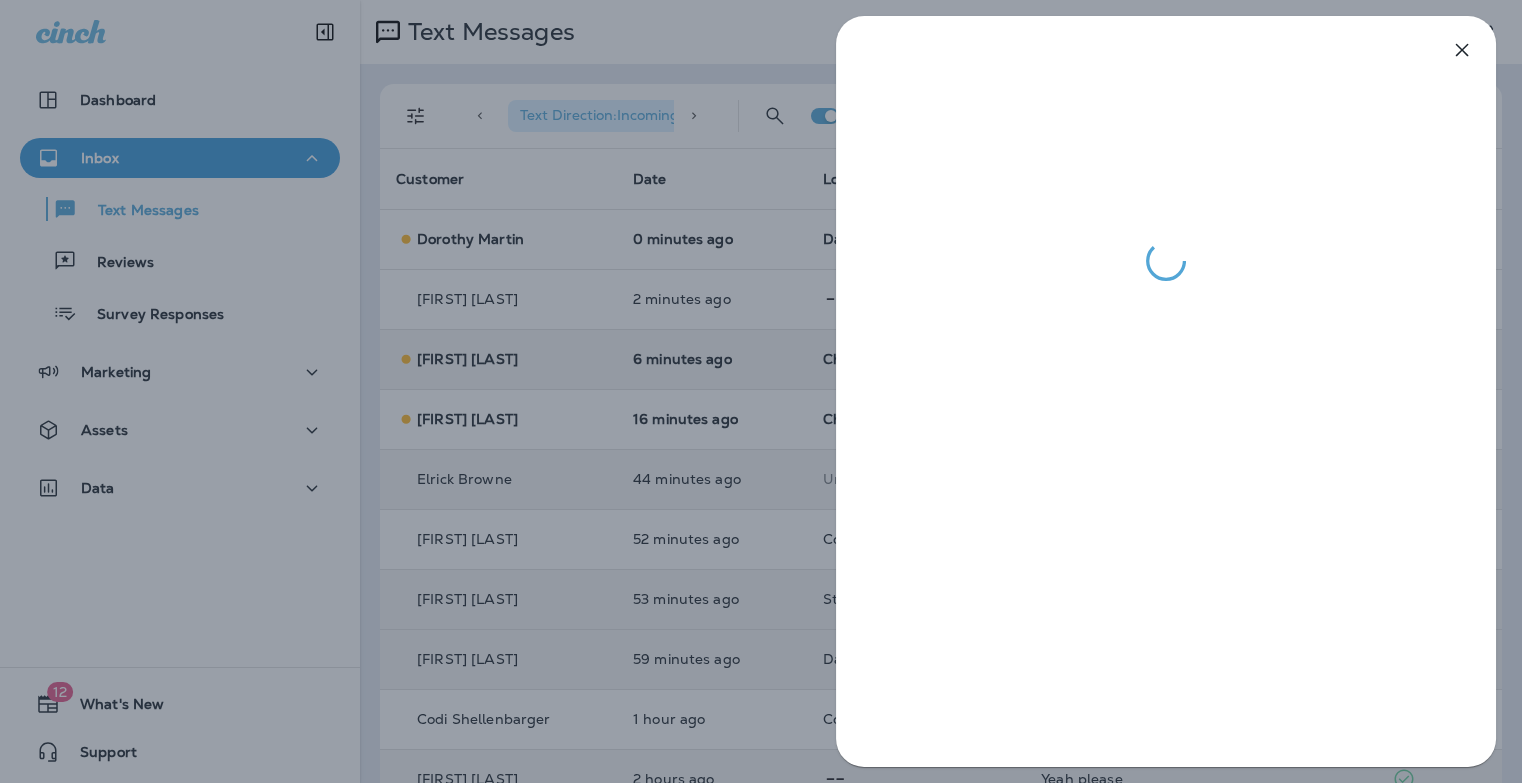 click at bounding box center (761, 391) 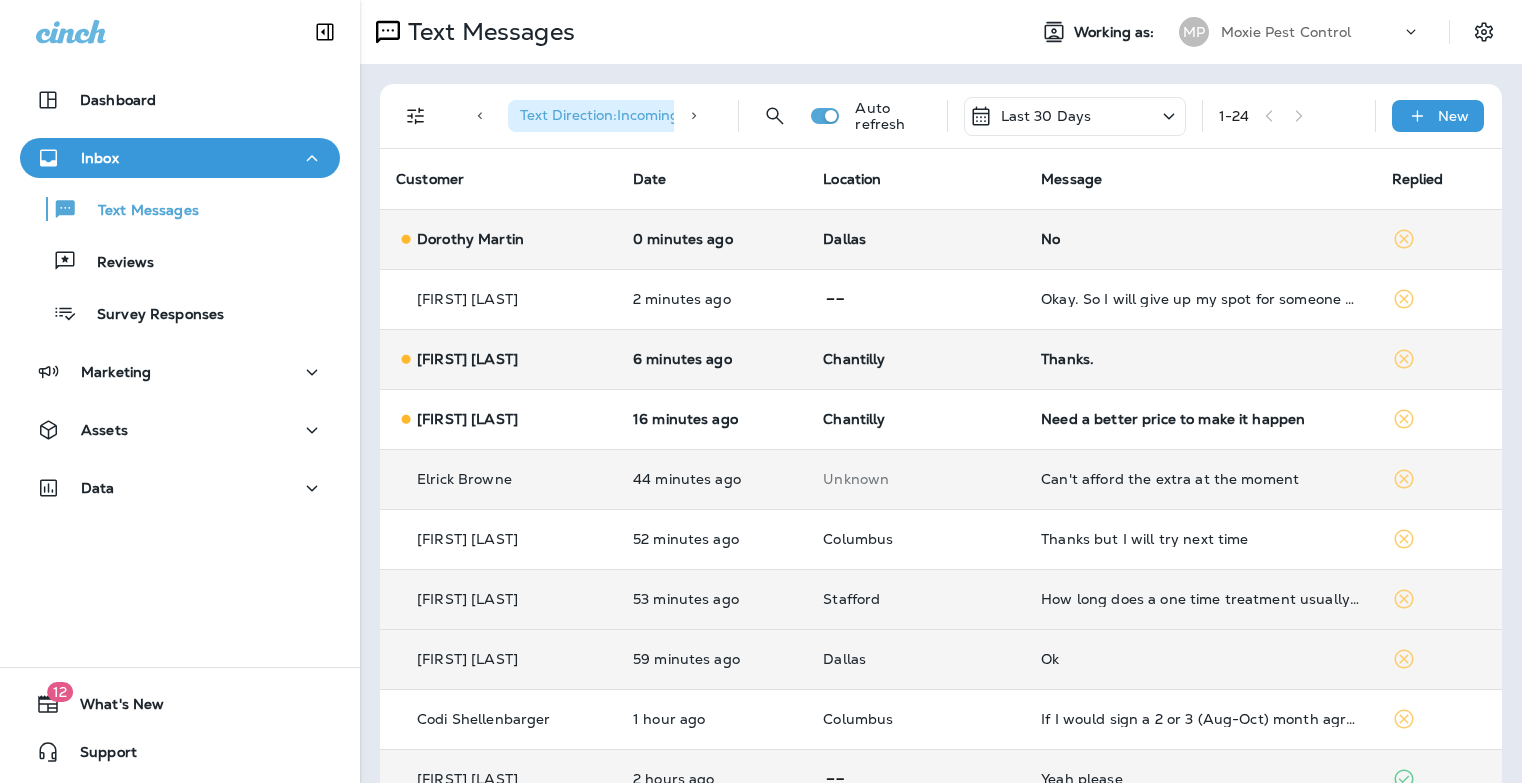 click on "No" at bounding box center (1200, 239) 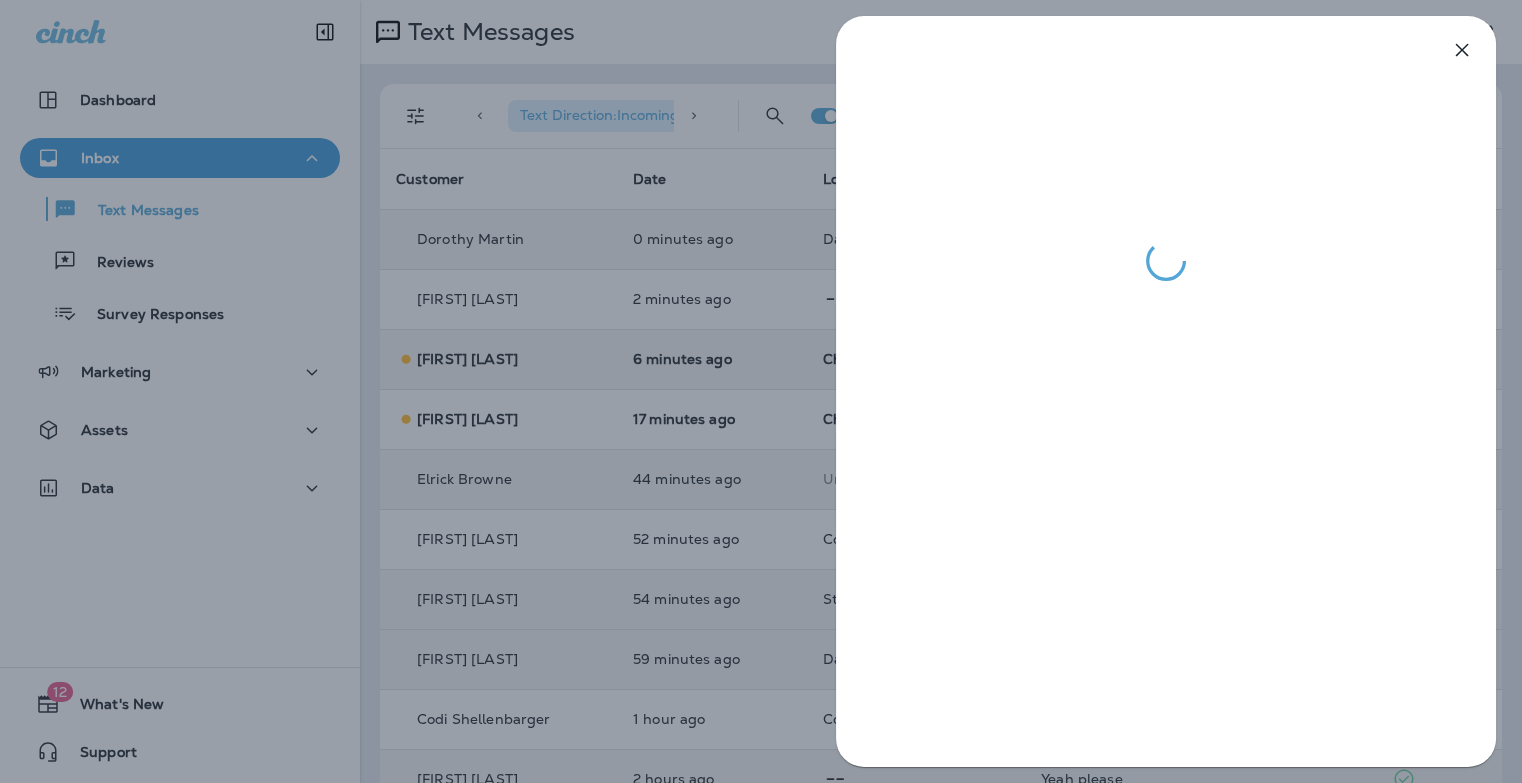 click at bounding box center [761, 391] 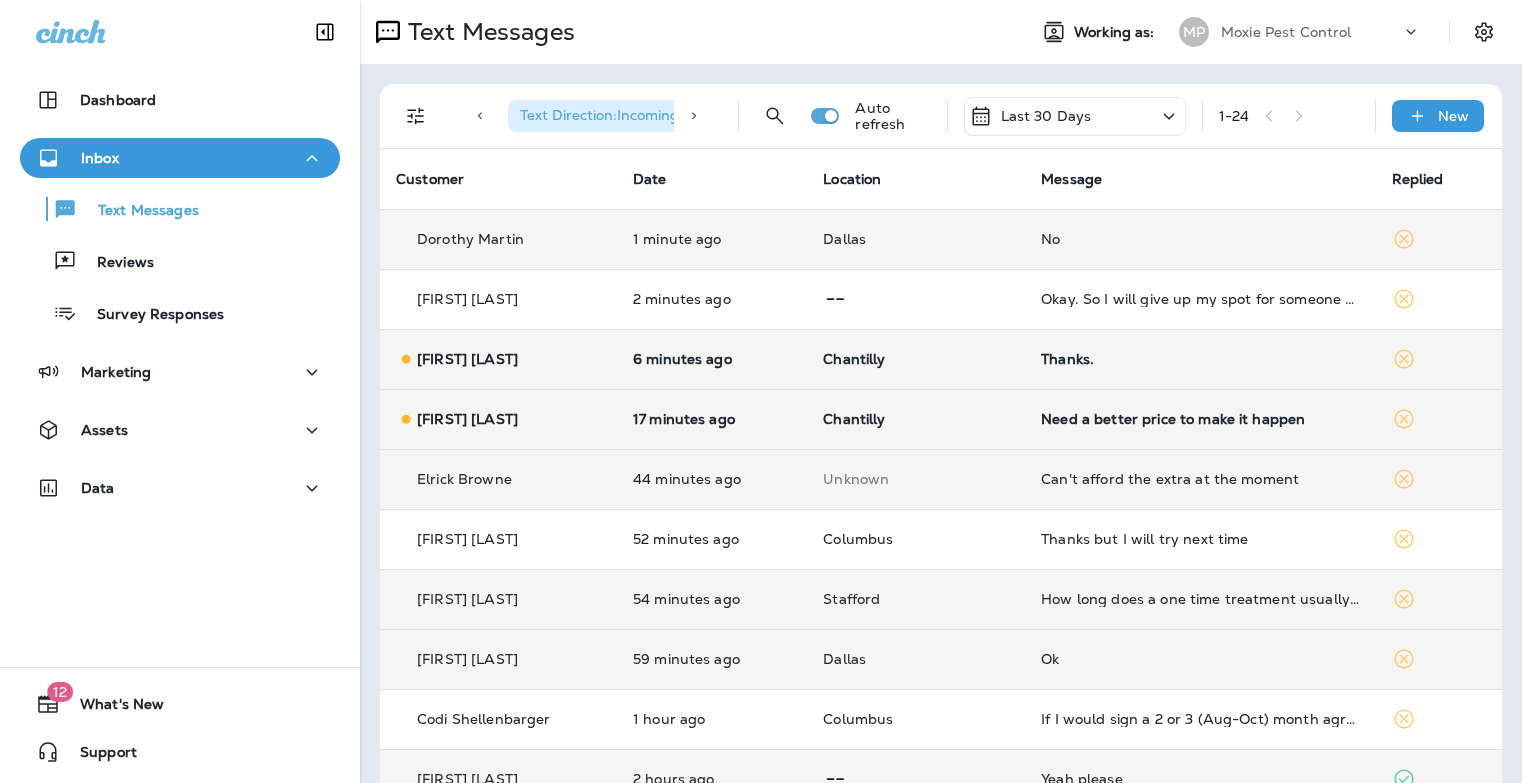 click on "Need a better price to make it happen" at bounding box center (1200, 419) 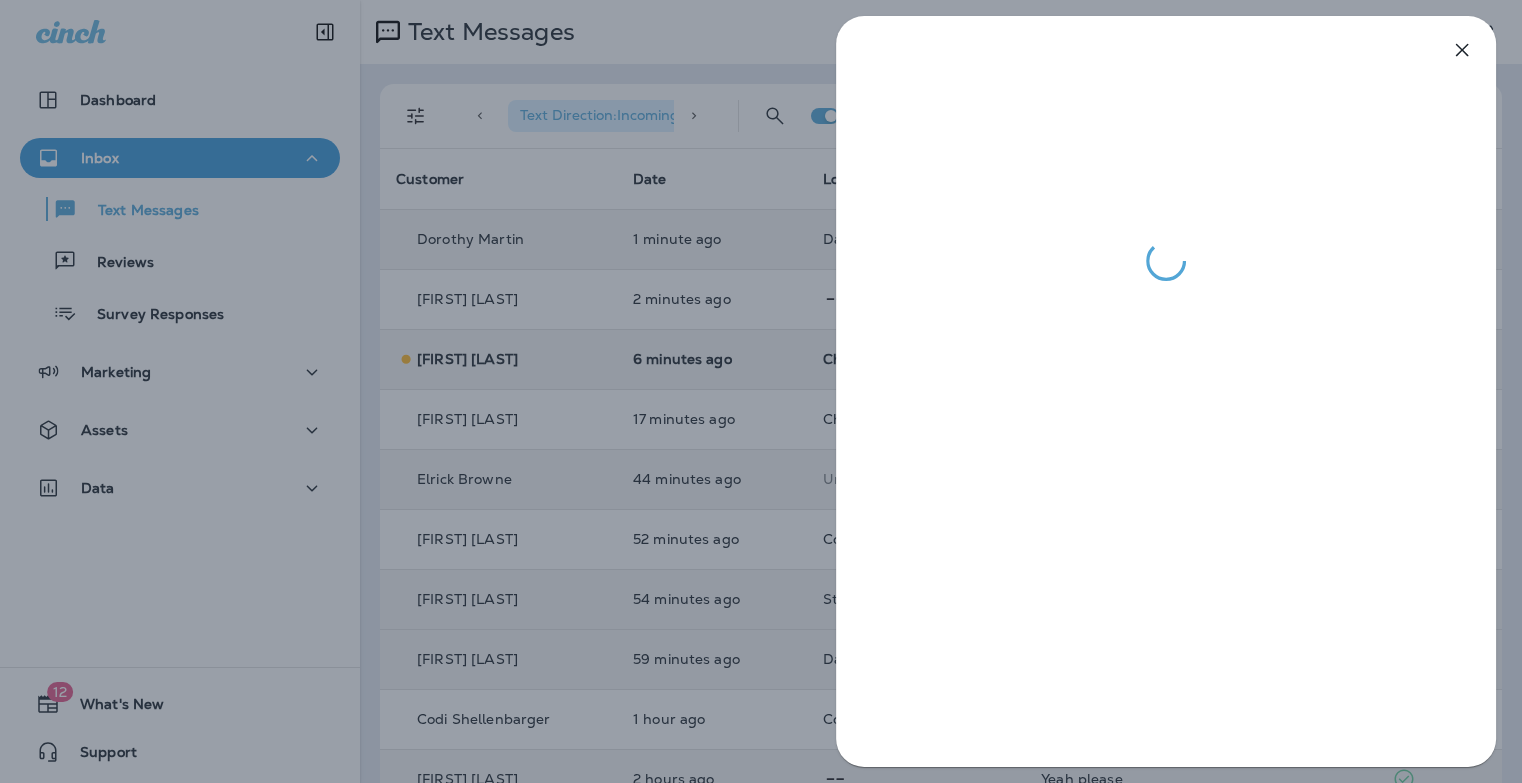 click at bounding box center [761, 391] 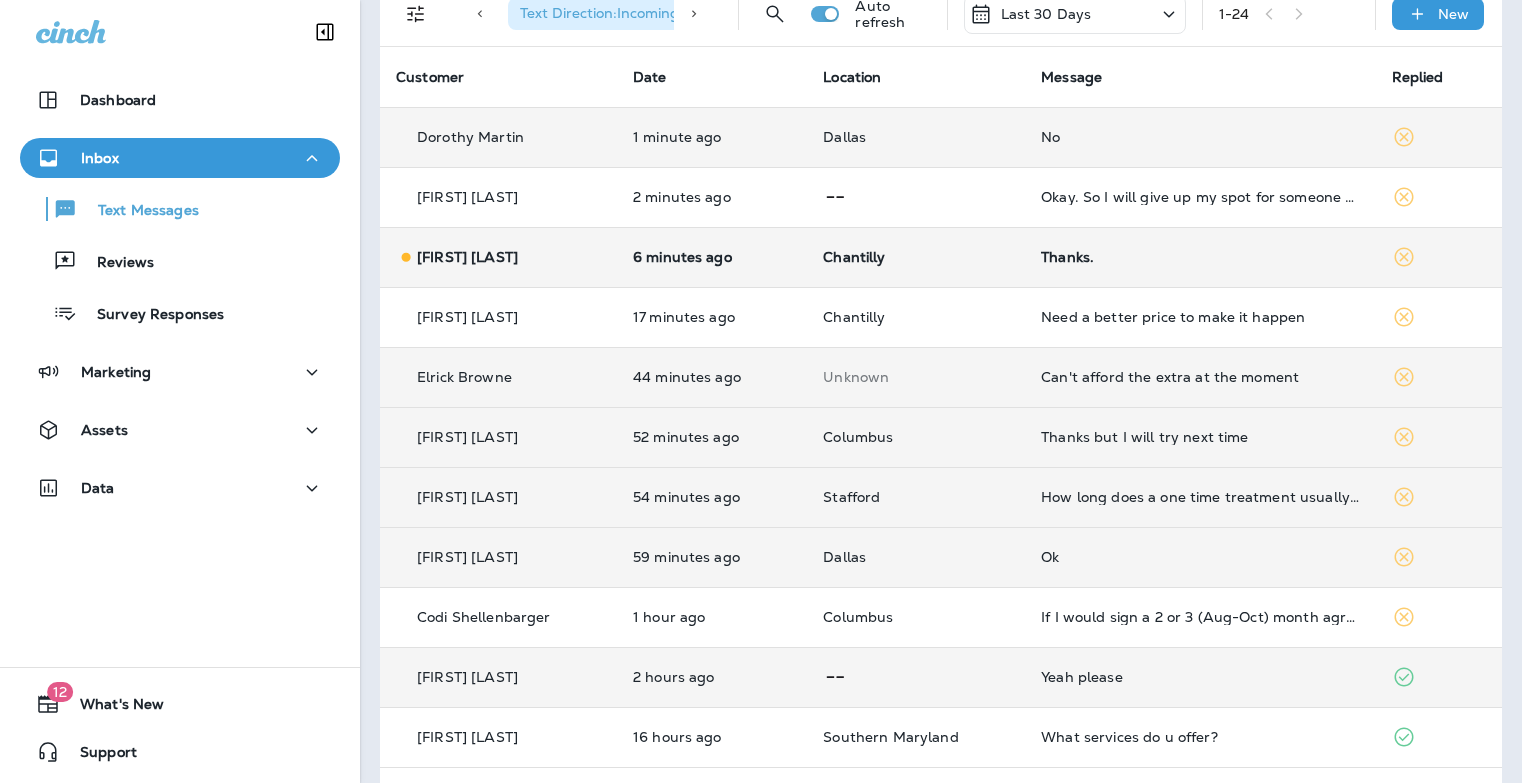 scroll, scrollTop: 106, scrollLeft: 0, axis: vertical 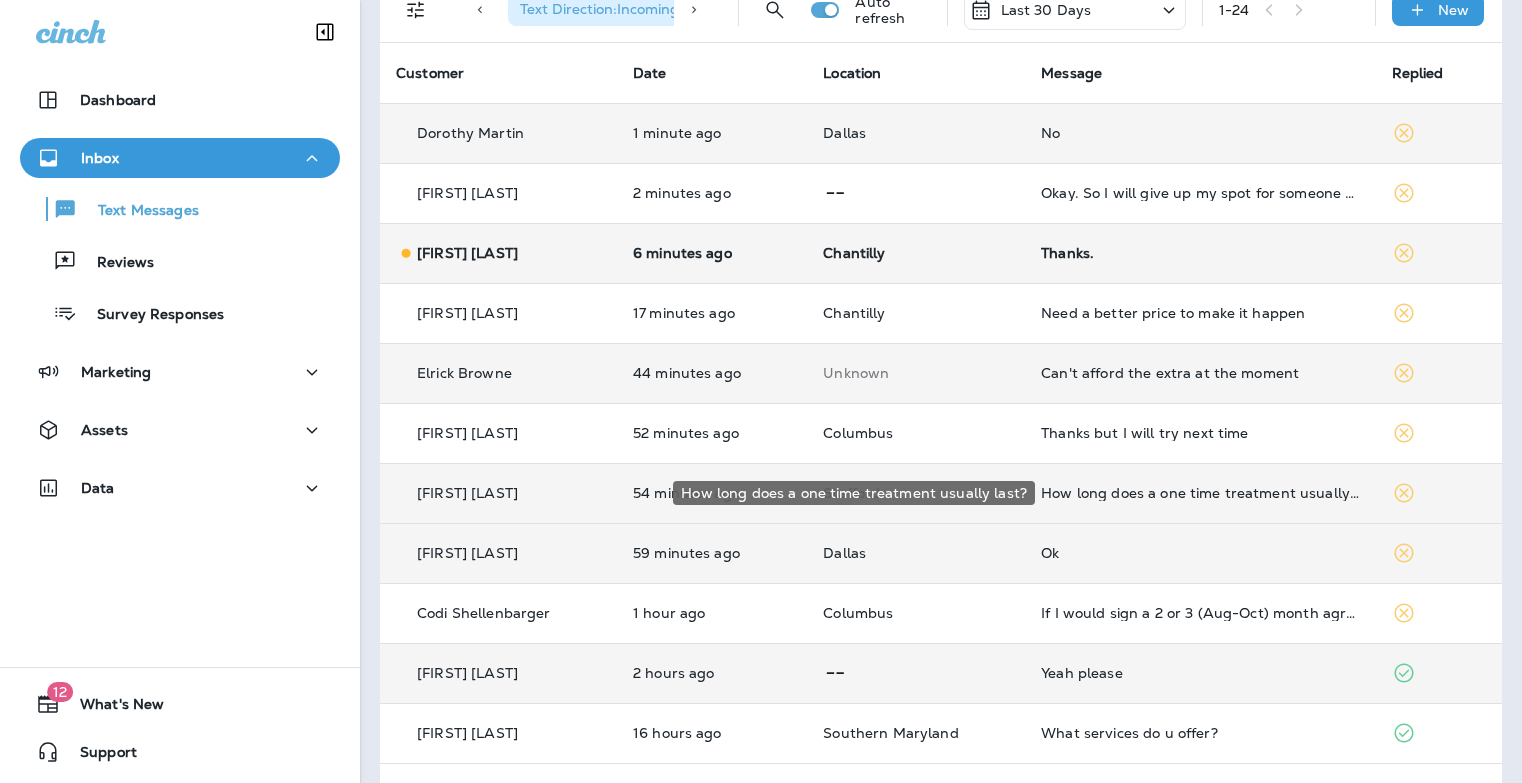 click on "How long does a one time treatment usually last?" at bounding box center (1200, 493) 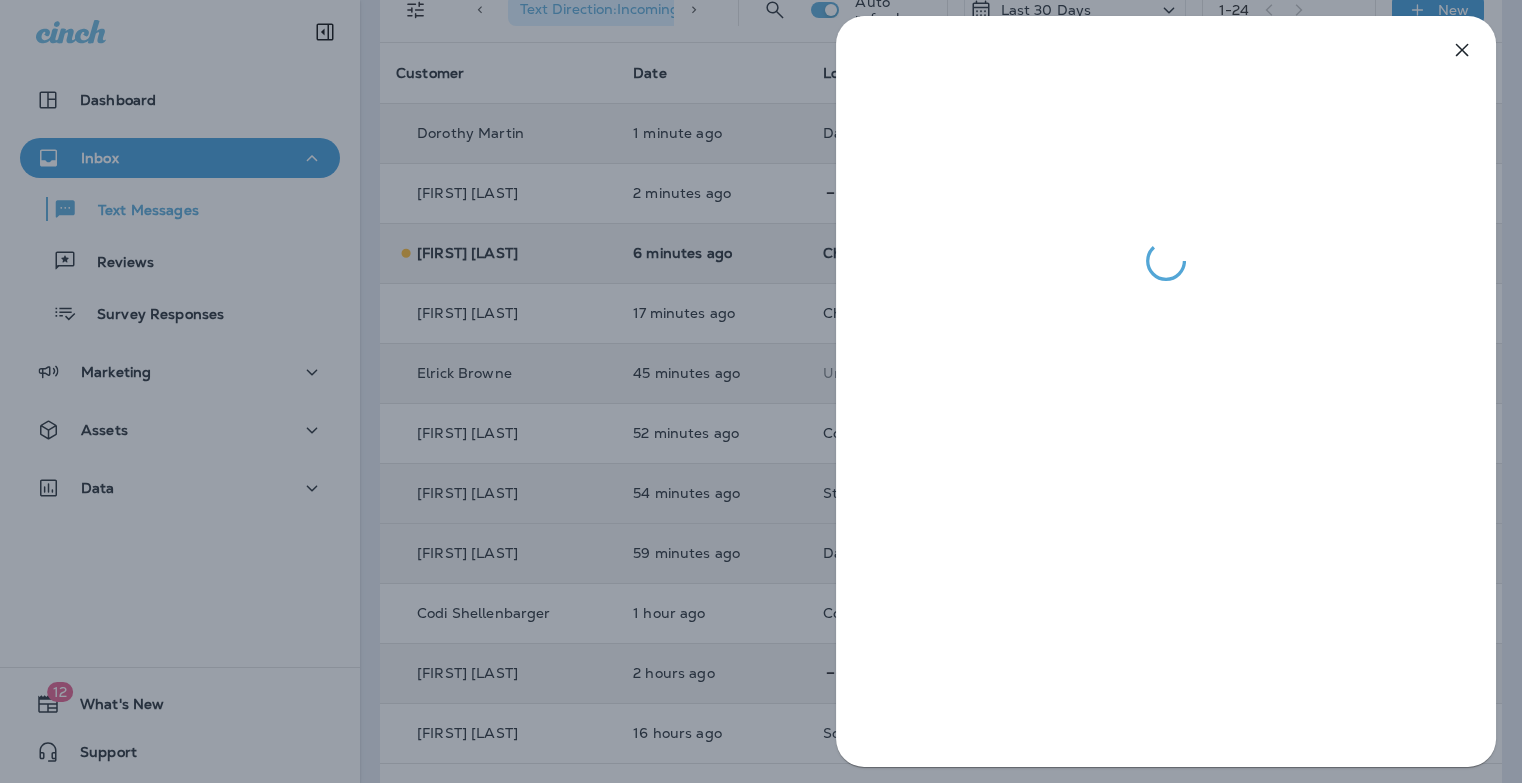 click at bounding box center [761, 391] 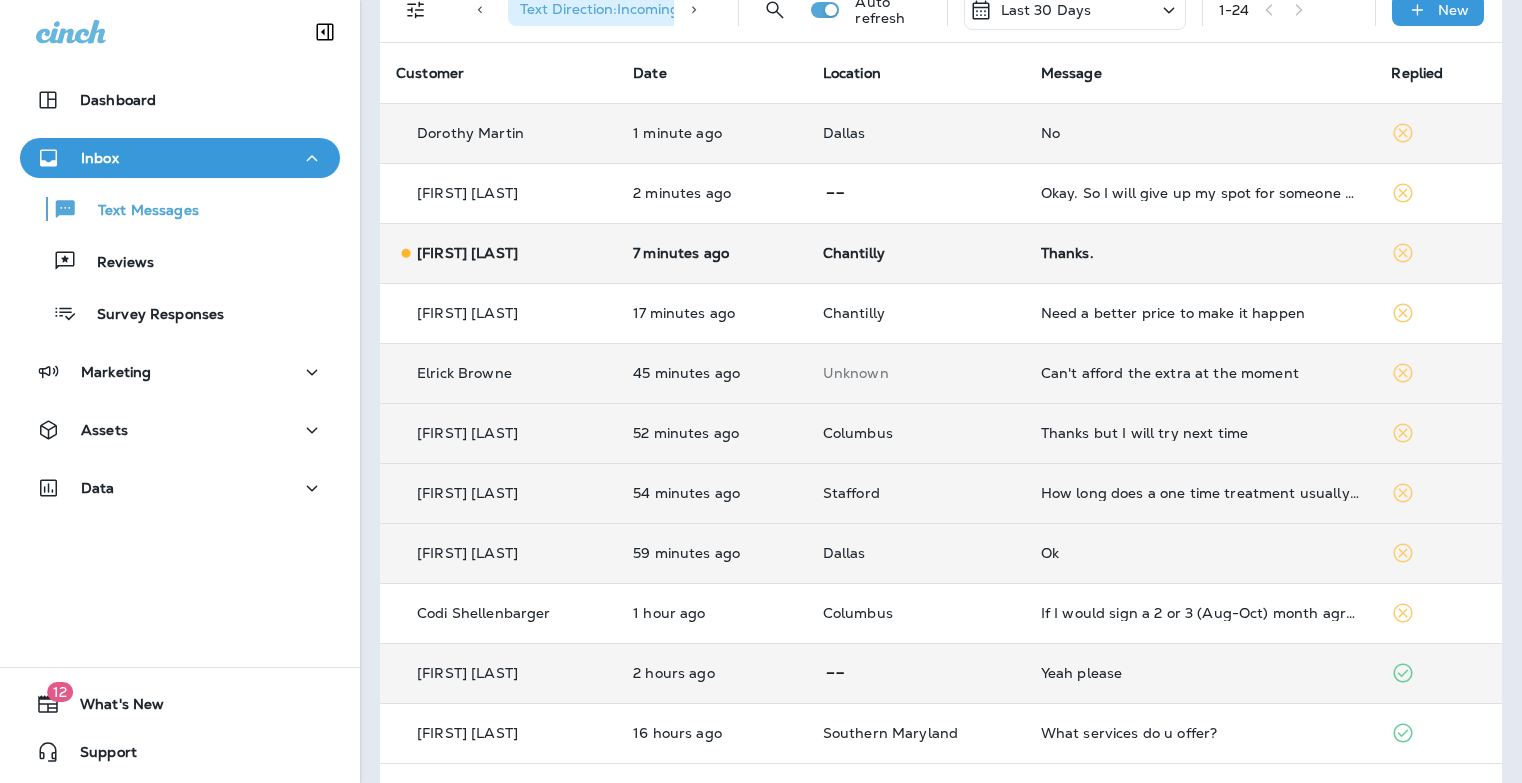 click on "Thanks but I will try next time" at bounding box center (1200, 433) 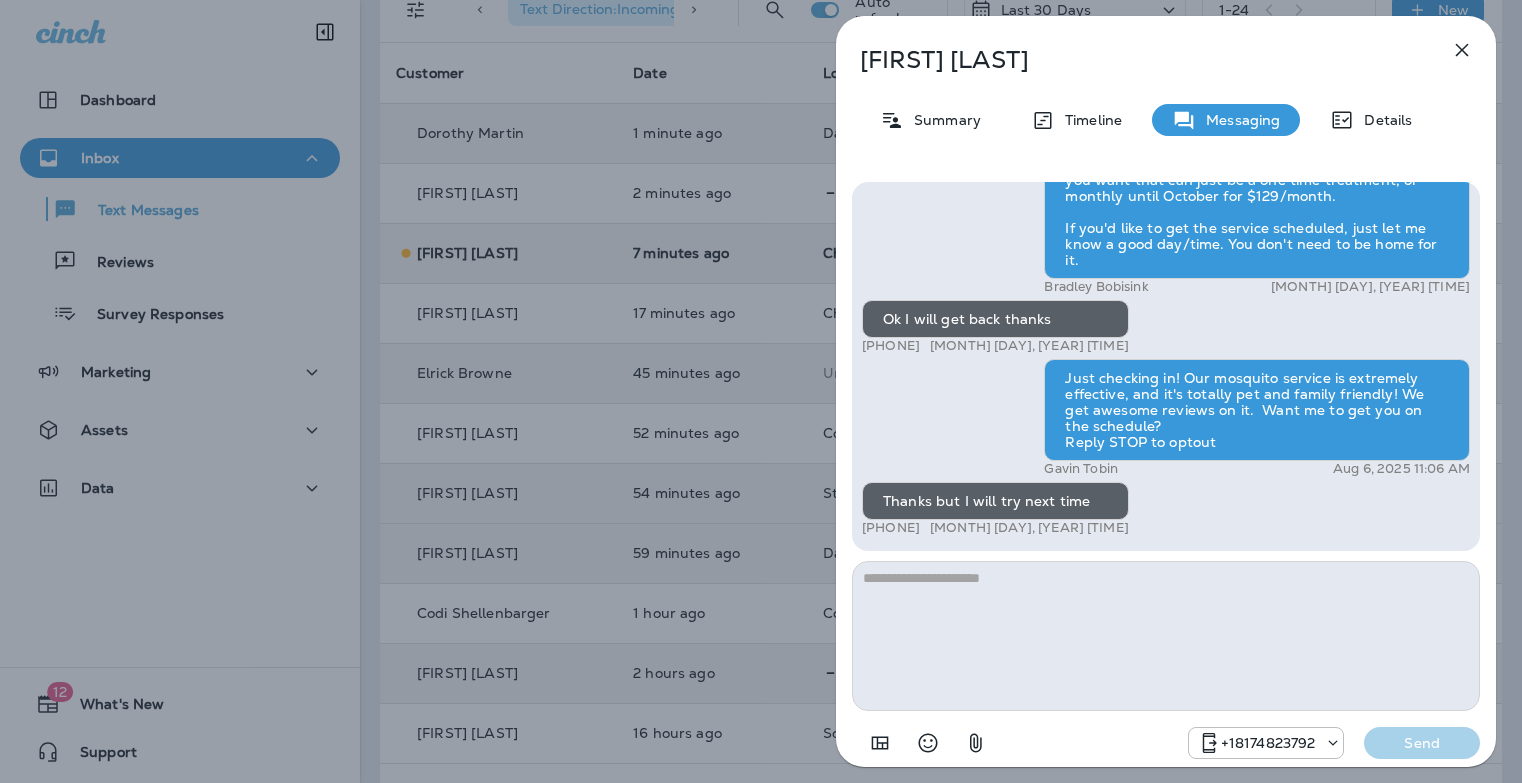 click on "Hi [FIRST] , this is Steven with Moxie Pest Control. We know Summer brings out the mosquitoes—and with the Summer season here, I’d love to get you on our schedule to come help take care of that. Just reply here if you're interested, and I'll let you know the details!
Reply STOP to optout [PHONE] [DATE] [TIME] Is it a covered service  [PHONE] [DATE] [TIME] Or extra one  [PHONE] [DATE] [TIME] [FIRST] [LAST] [DATE] [TIME] Ok I will get back thanks  [PHONE] [DATE] [TIME] Just checking in! Our mosquito service is extremely effective, and it's totally pet and family friendly! We get awesome reviews on it.  Want me to get you on the schedule?
Reply STOP to optout [FIRST] [LAST] [DATE] [TIME] Thanks but I will try next time  [PHONE] [DATE] [TIME] [PHONE] Send" at bounding box center [761, 391] 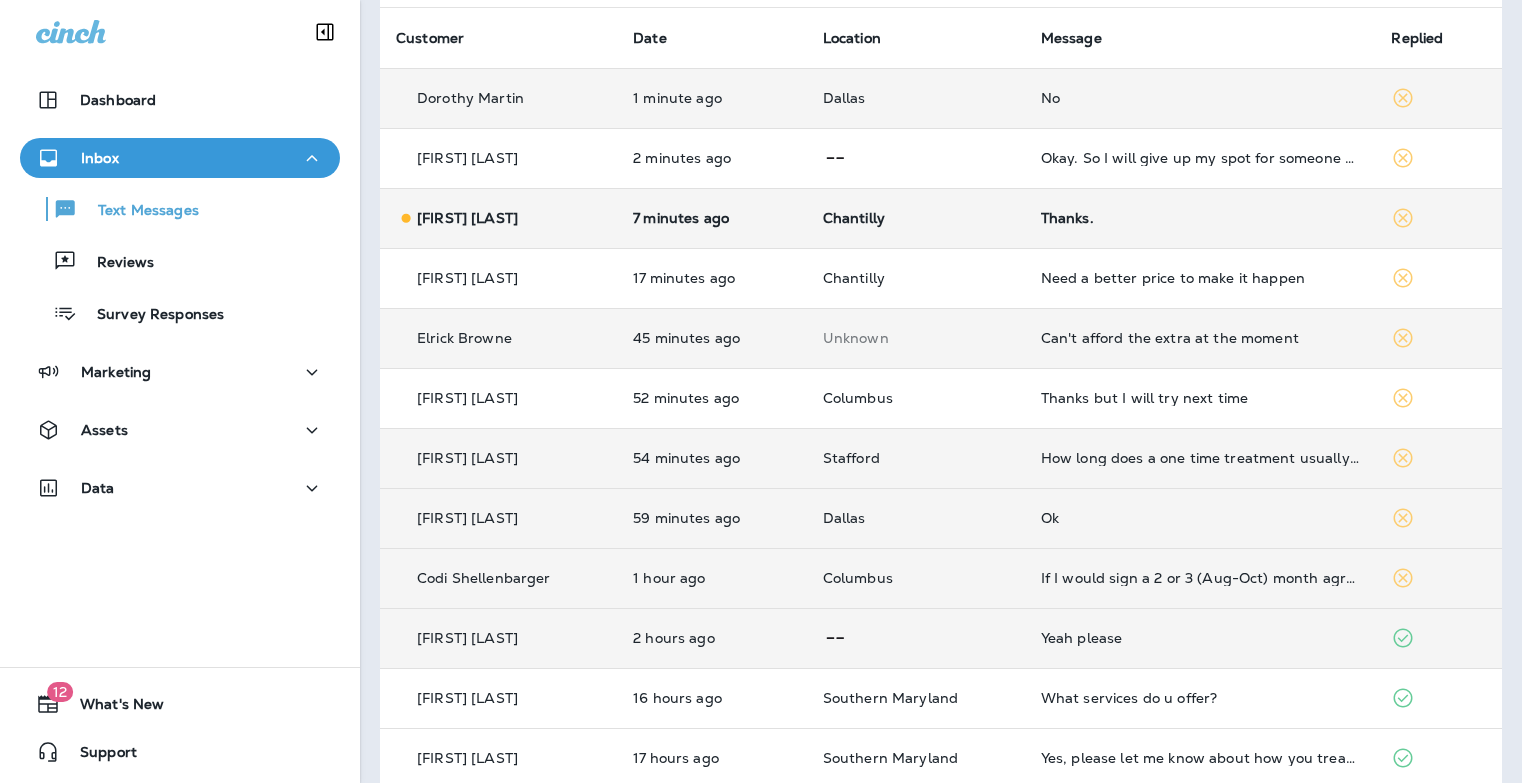 scroll, scrollTop: 144, scrollLeft: 0, axis: vertical 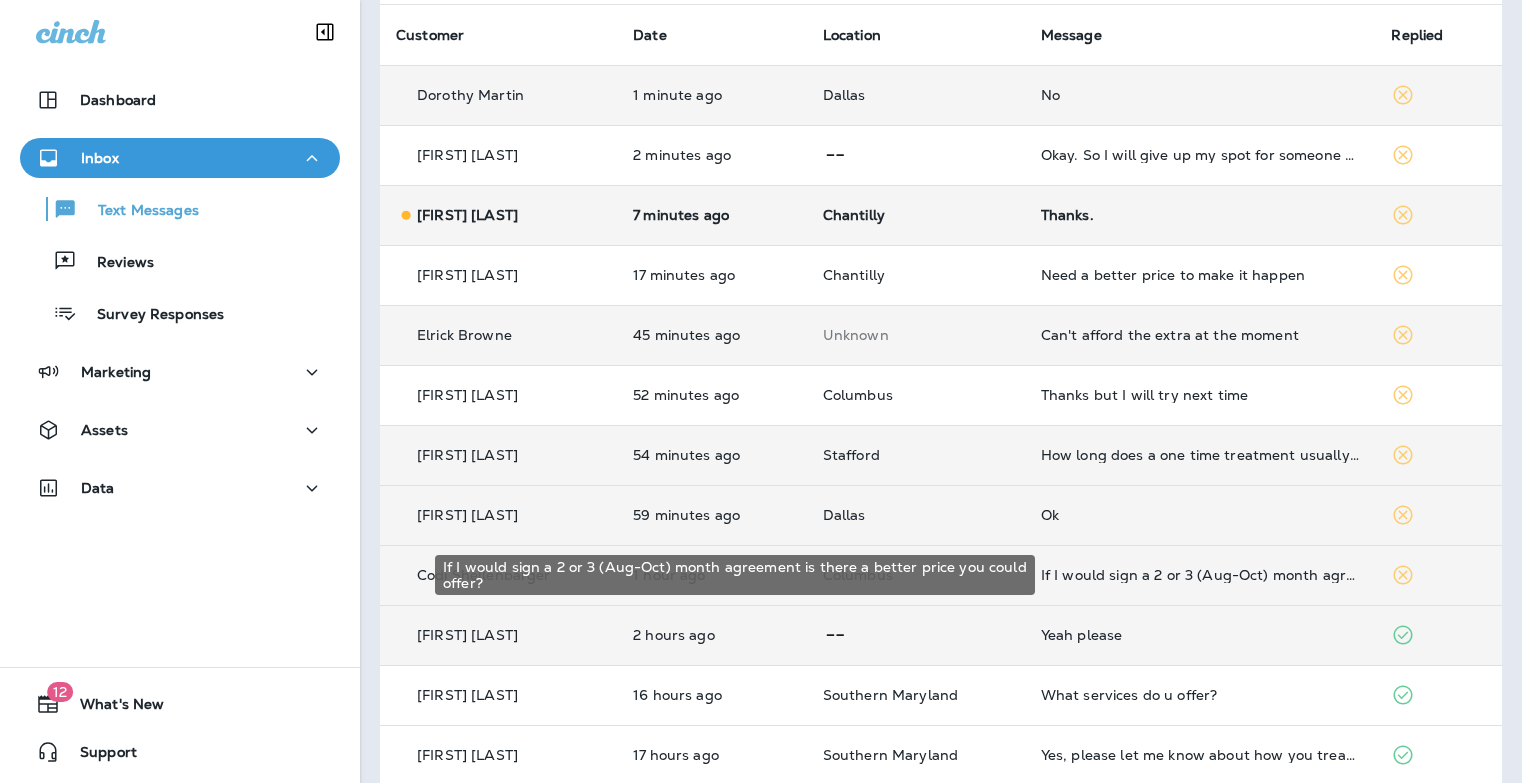 click on "If I would sign a 2 or 3 (Aug-Oct) month agreement is there a better price you could offer?" at bounding box center (1200, 575) 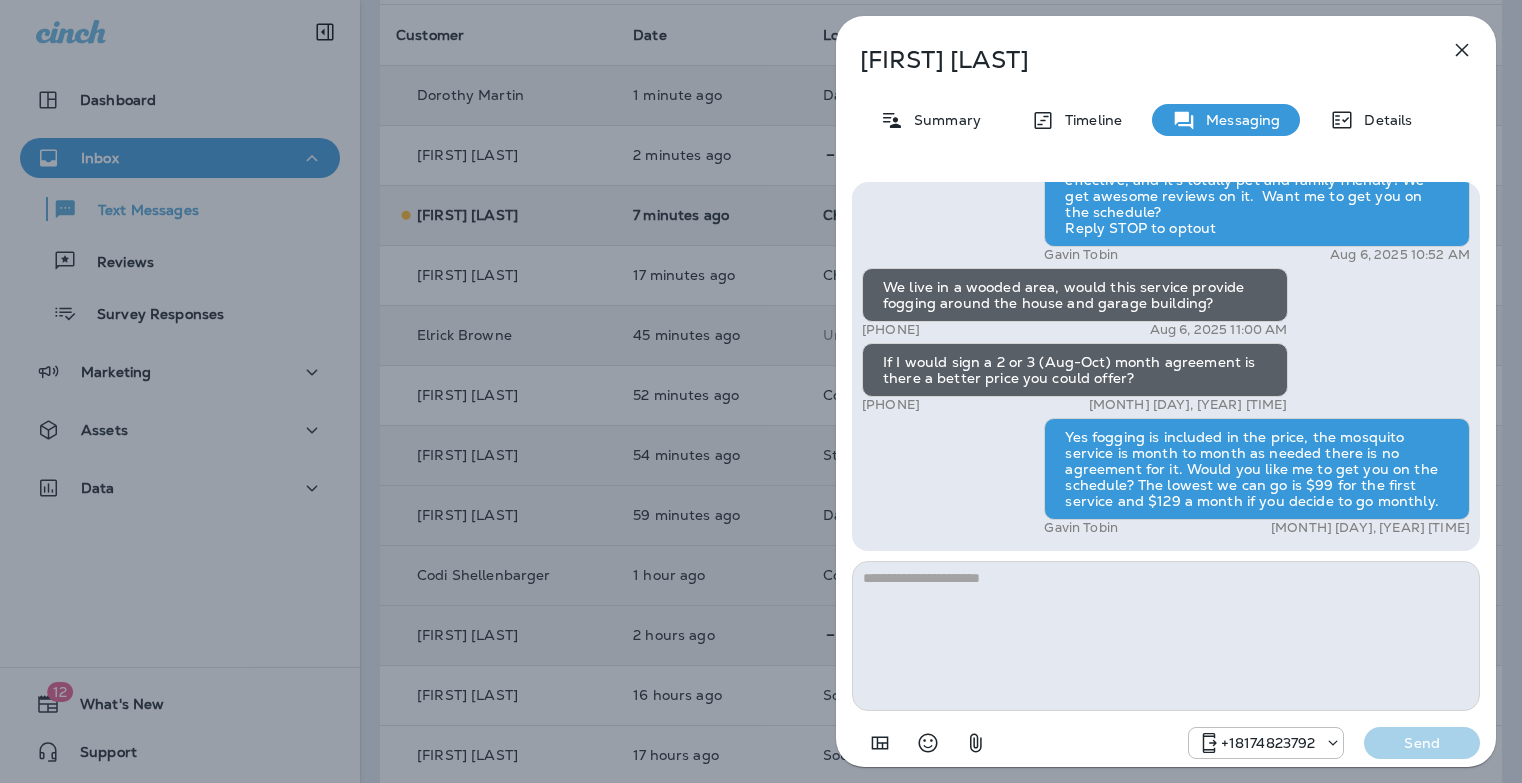 click on "[FIRST] [LAST] [TIME] [CITY] Hi [FIRST] , this is Steven with Moxie Pest Control. We know Summer brings out the mosquitoes—and with the Summer season here, I’d love to get you on our schedule to come help take care of that. Just reply here if you're interested, and I'll let you know the details!
Reply STOP to optout [PHONE] [MONTH] [DAY], [YEAR] [TIME] Sure I would like more details.  [PHONE] [MONTH] [DAY], [YEAR] [TIME] [FIRST] [LAST] [MONTH] [DAY], [YEAR] [TIME] Just checking in! Our mosquito service is extremely effective, and it's totally pet and family friendly! We get awesome reviews on it.  Want me to get you on the schedule?
Reply STOP to optout [FIRST] [LAST] [MONTH] [DAY], [YEAR] [TIME] We live in a wooded area, would this service provide fogging around the house and garage building?  [PHONE] [MONTH] [DAY], [YEAR] [TIME] If I would sign a 2 or 3 (Aug-Oct) month agreement is there a better price you could offer?  [PHONE] [MONTH] [DAY], [YEAR] [TIME] [FIRST] [LAST] [PHONE] Send" at bounding box center (761, 391) 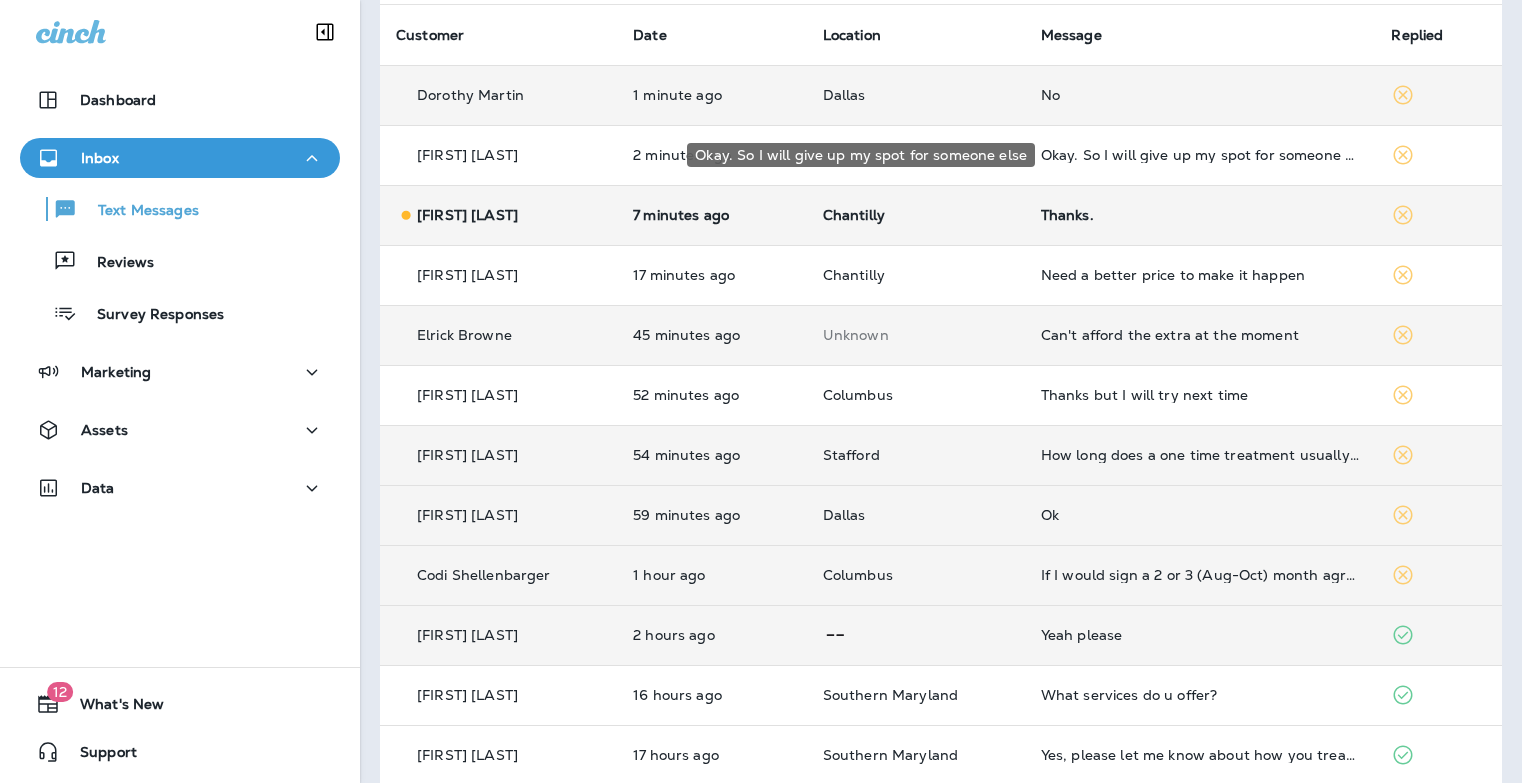 click on "Okay. So I will give up my spot for someone else" at bounding box center (1200, 155) 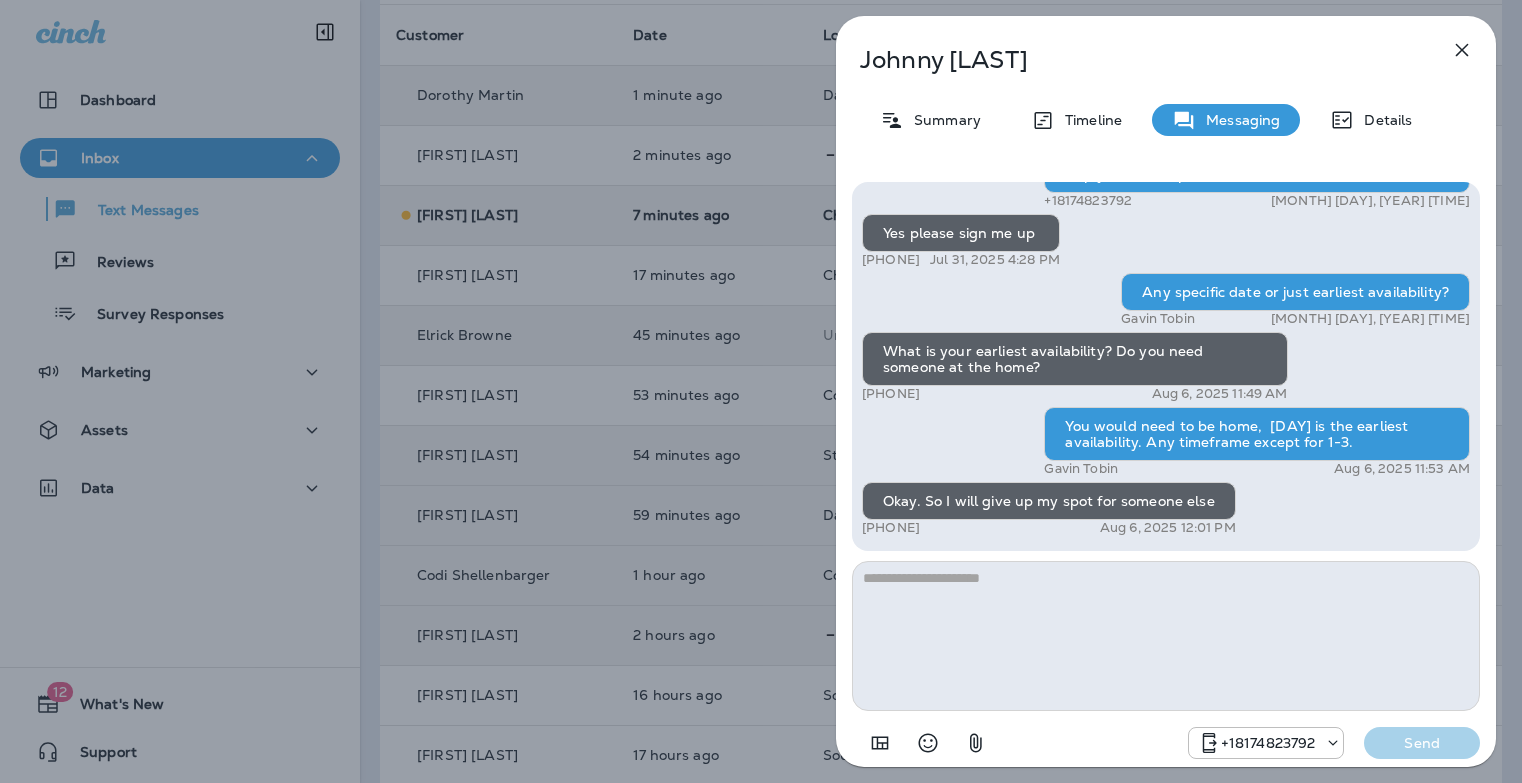 click on "[FIRST]   [LAST] Summary   Timeline   Messaging   Details   Prepare for the unpredictable North Texas weather! Start your preparations today with Moxie Sprinkler Maintenance. Be one of the first 50 to schedule a sprinkler inspection and receive a FREE Winterization Service! Don’t wait—get your system ready!
Call [PHONE]
Reply STOP to optout [PHONE] [MONTH] [DAY], [YEAR] [TIME] We’re excited to offer the first 50 sign-ups their first service for only $19! Our experienced team is committed to helping you maintain a beautiful, weed-free lawn. We specialize in nourishing treatments that promote strong growth.
Contact us at today to claim your spot!
Reply STOP to optout [PHONE] [MONTH] [DAY], [YEAR] [TIME] Get your lawn summer-ready with Moxie Lawn Care! Call [PHONE] to book your first service and enjoy a healthy green yard—plus a free mosquito treatment on us for signing up.
Reply STOP to optout [PHONE] [PHONE] [MONTH] [DAY], [YEAR] [TIME] Yes please sign me up [FIRST] [LAST]" at bounding box center [761, 391] 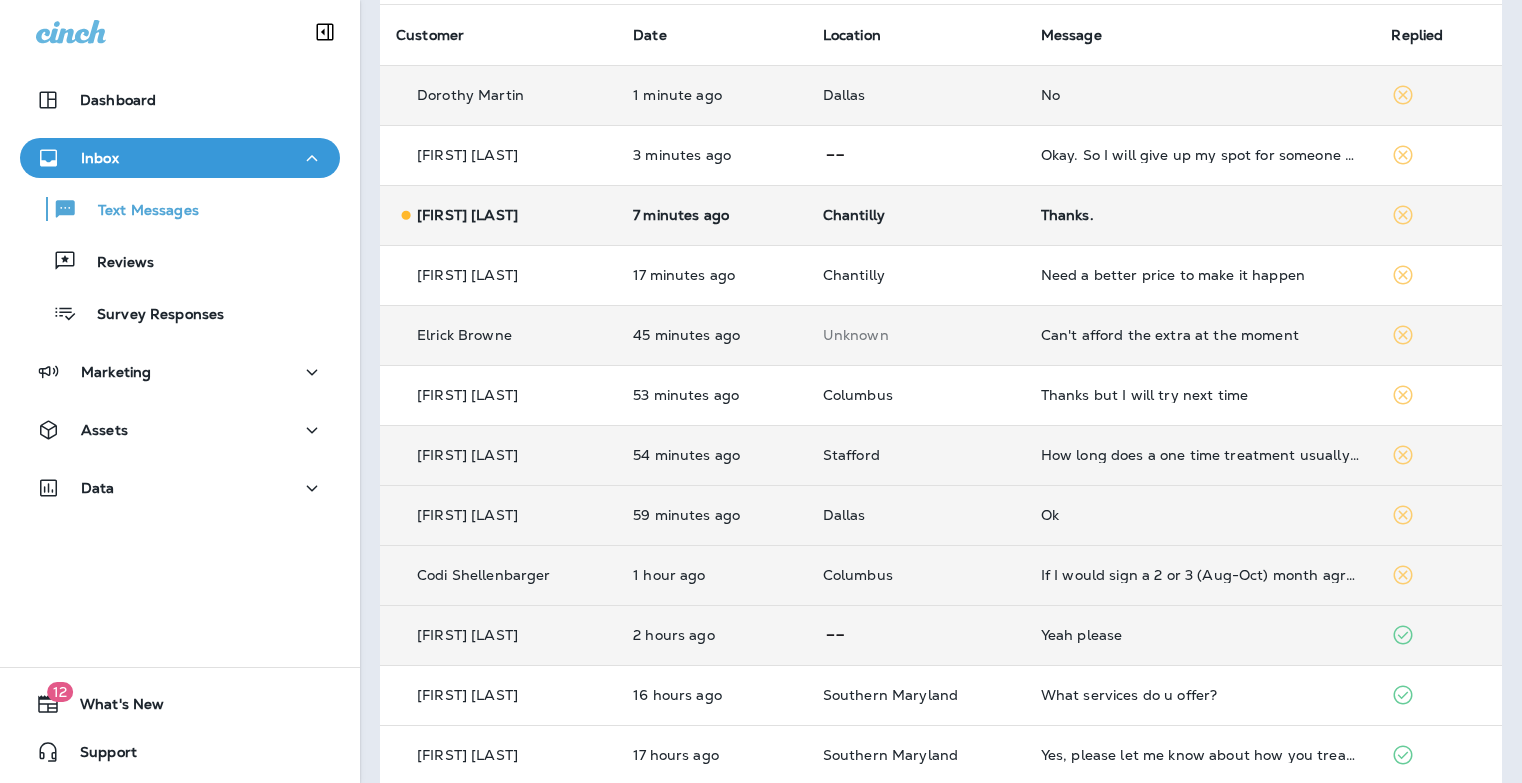click on "Thanks." at bounding box center [1200, 215] 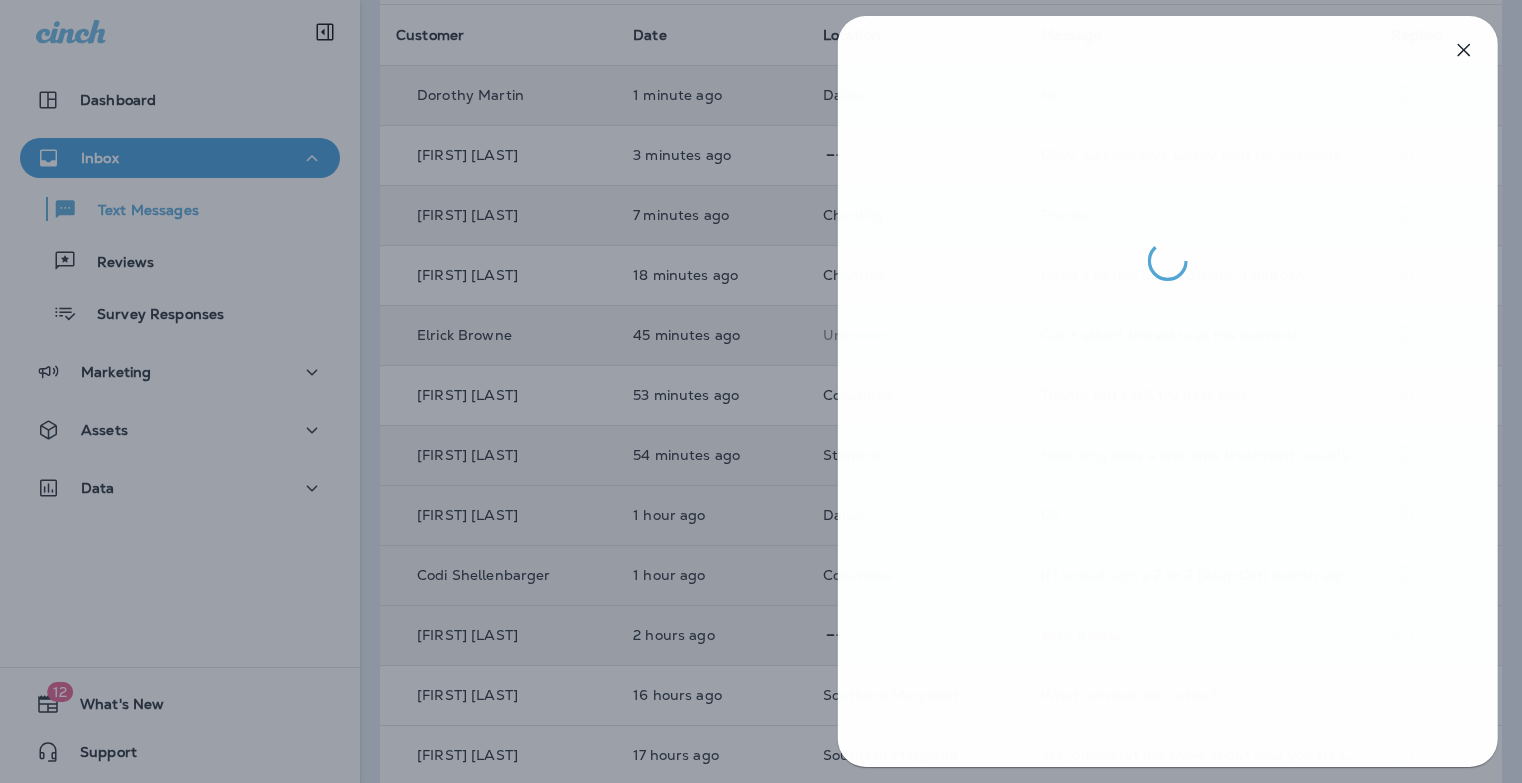 click at bounding box center [763, 391] 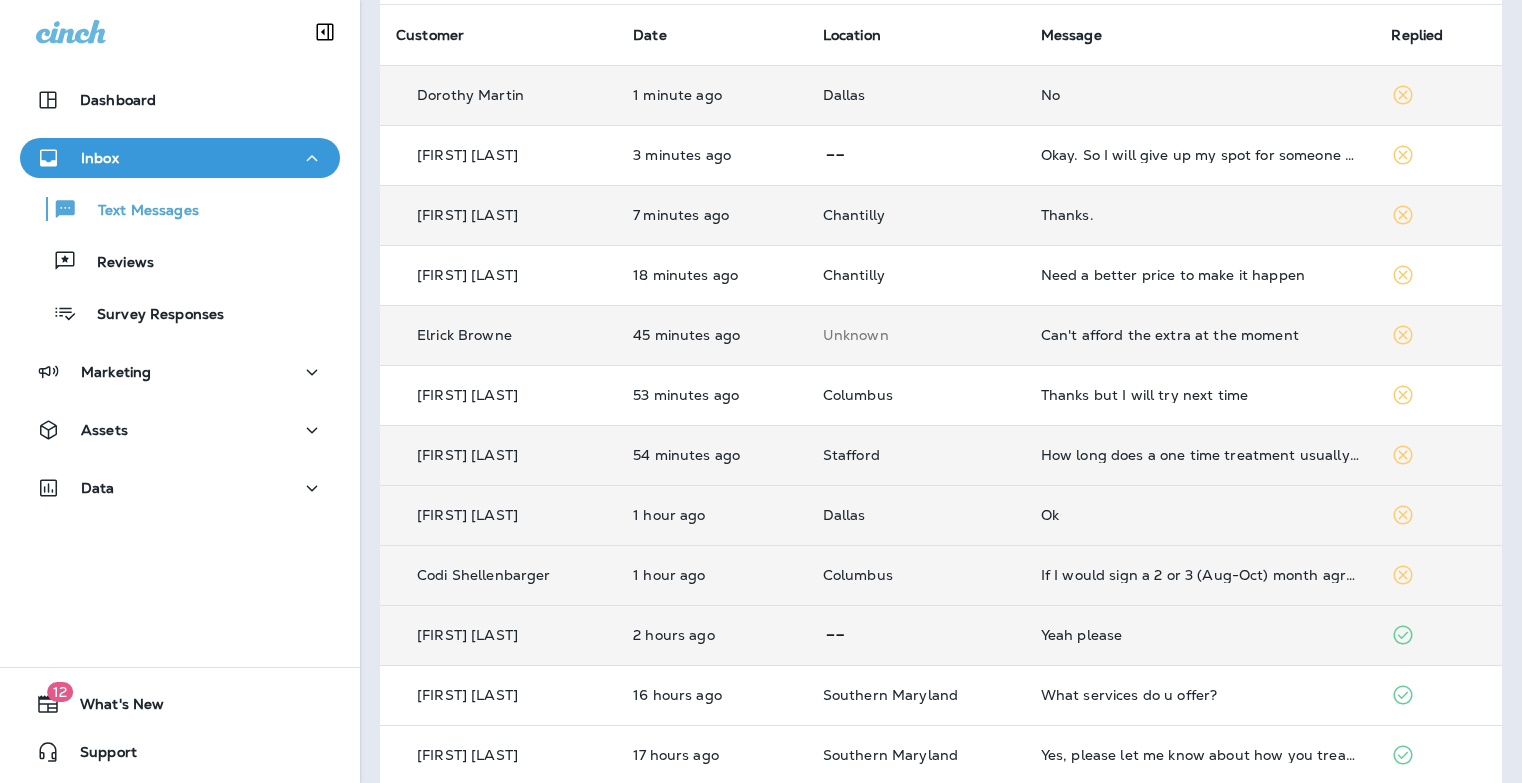 click on "Ok" at bounding box center [1200, 515] 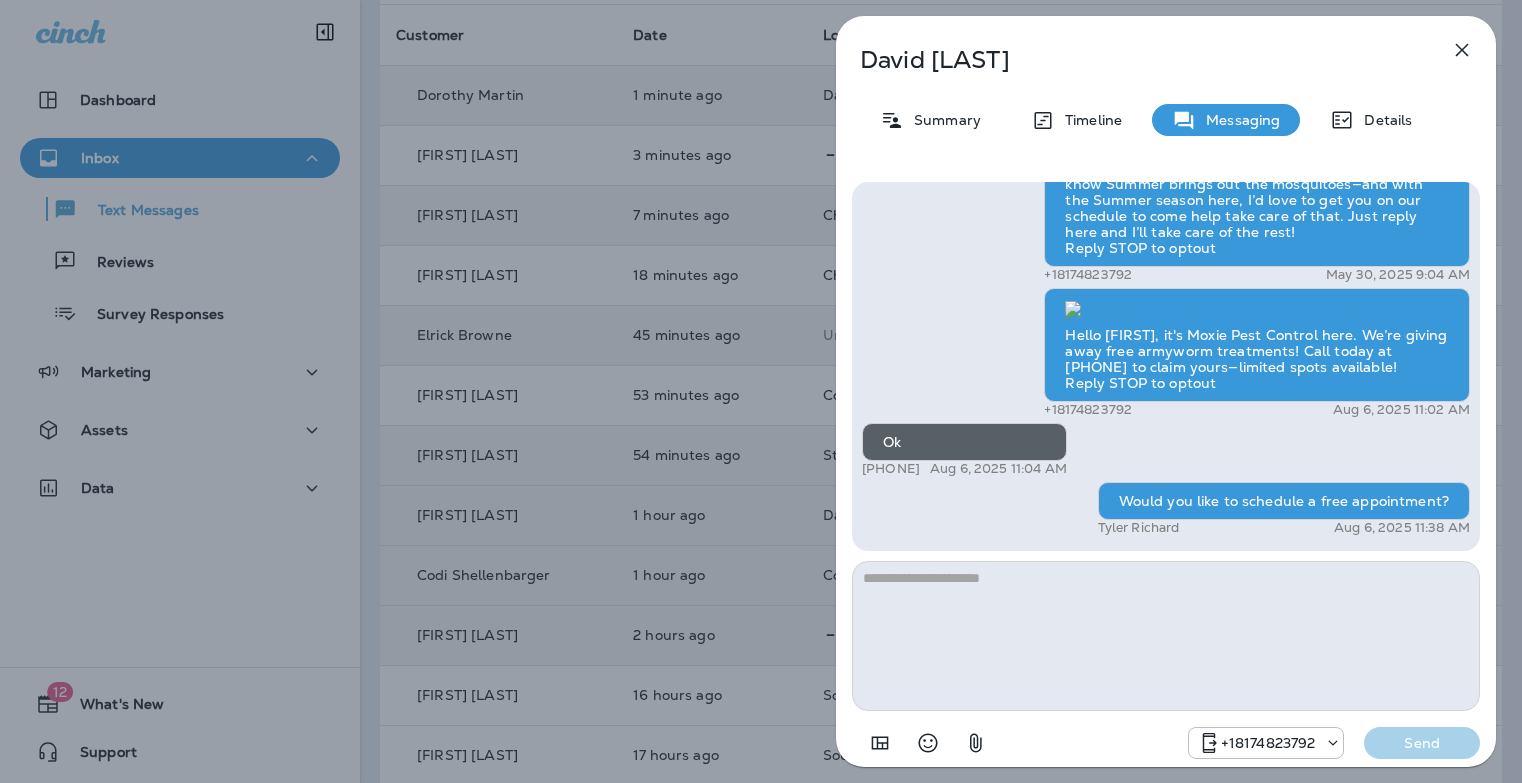 click at bounding box center (1166, 636) 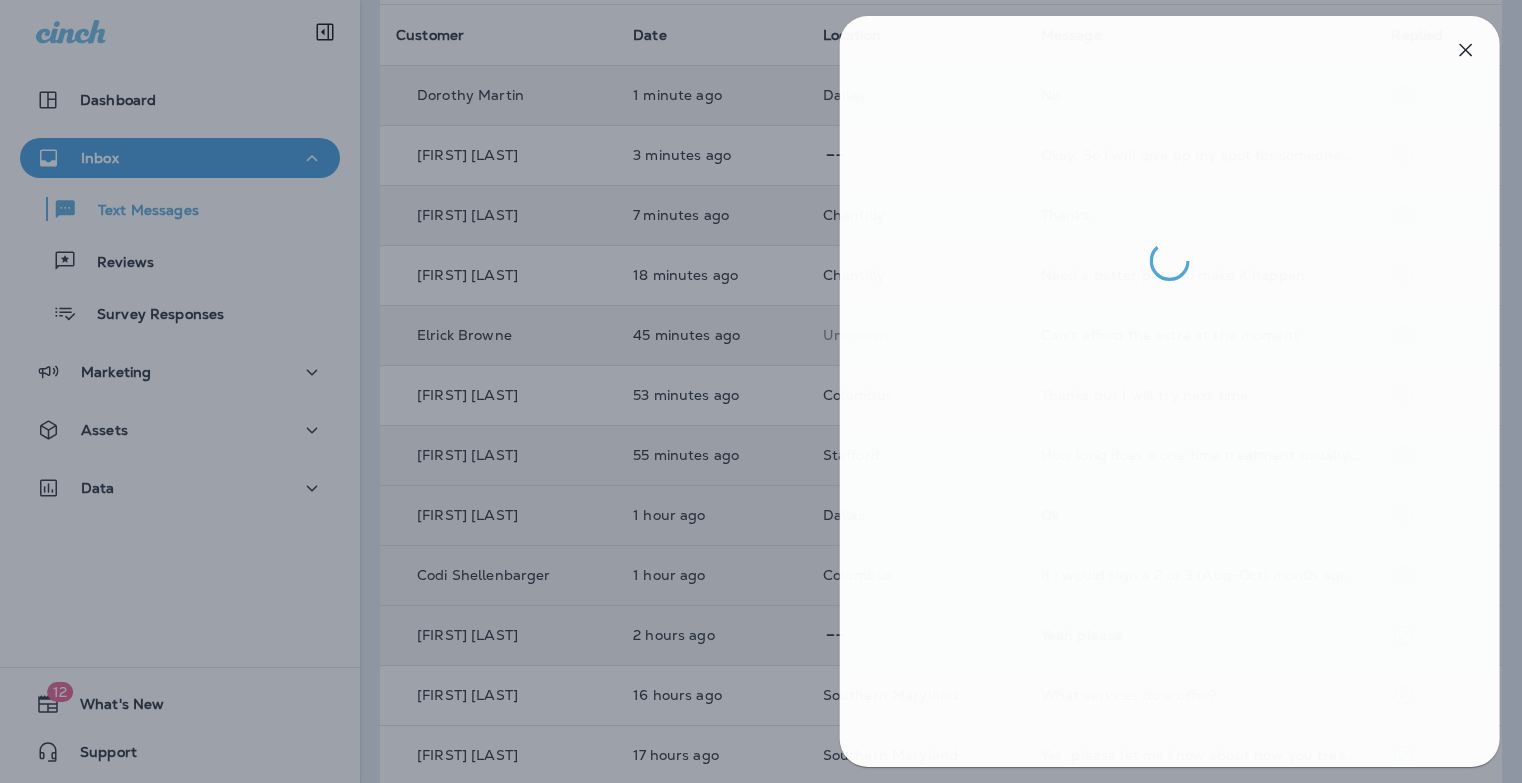click at bounding box center [765, 391] 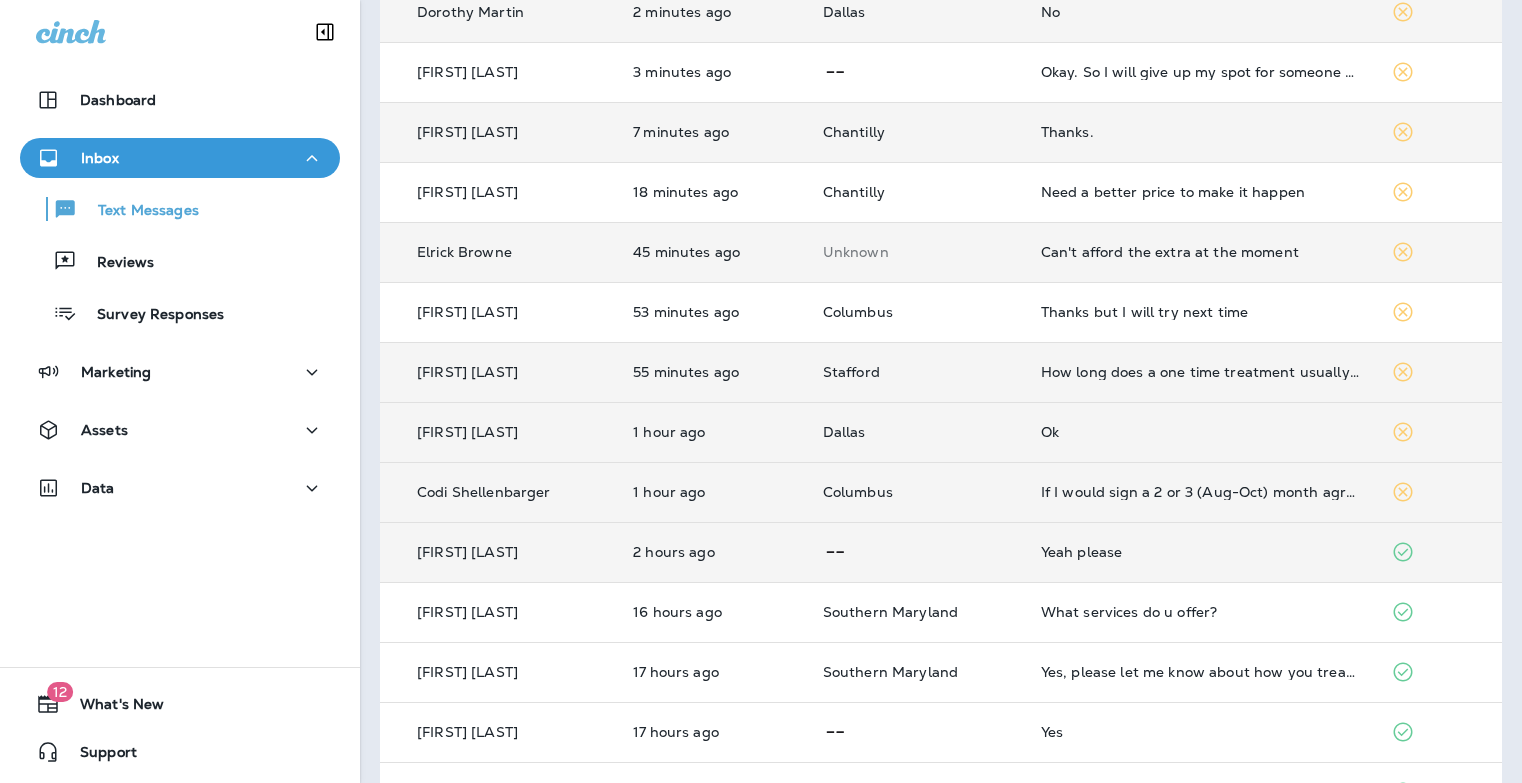scroll, scrollTop: 0, scrollLeft: 0, axis: both 